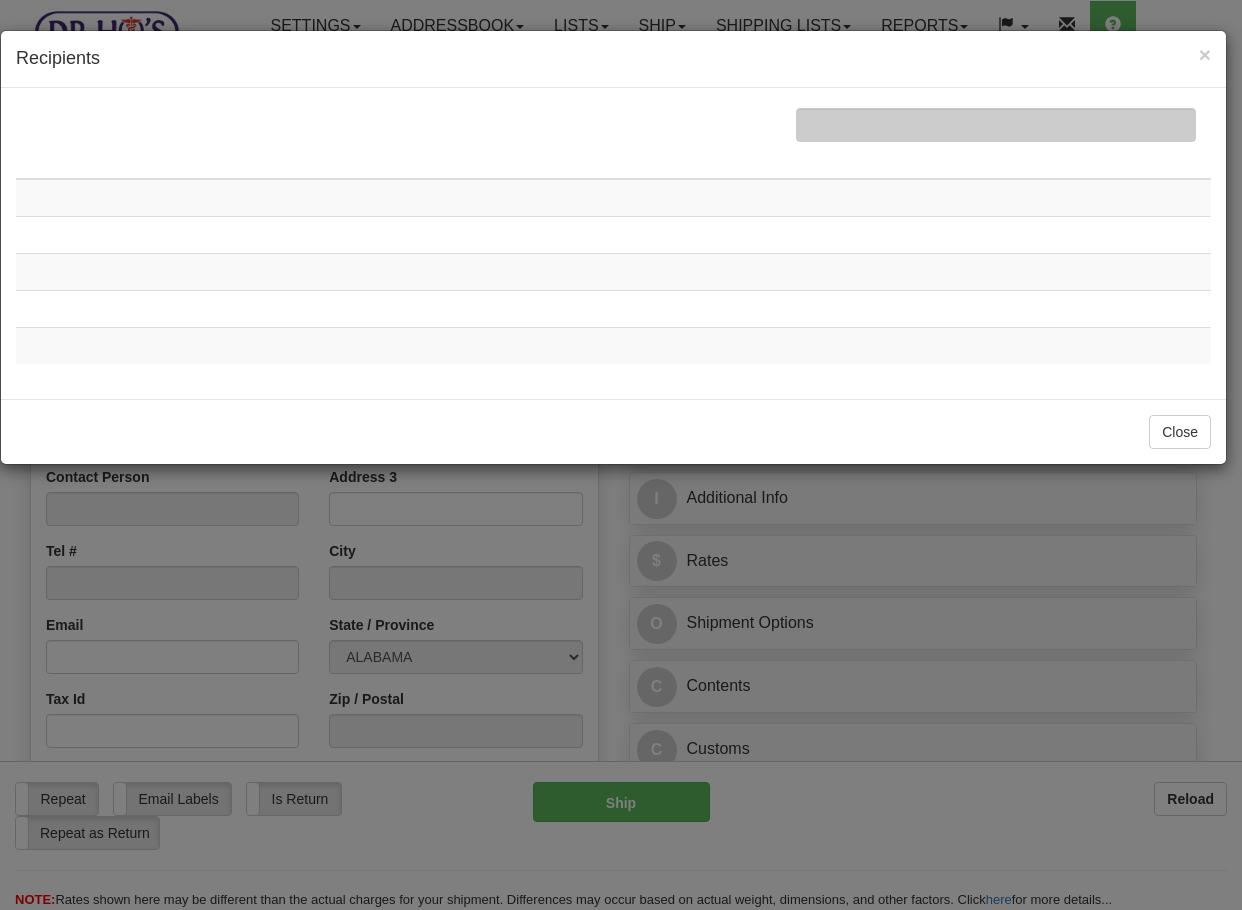 scroll, scrollTop: 0, scrollLeft: 0, axis: both 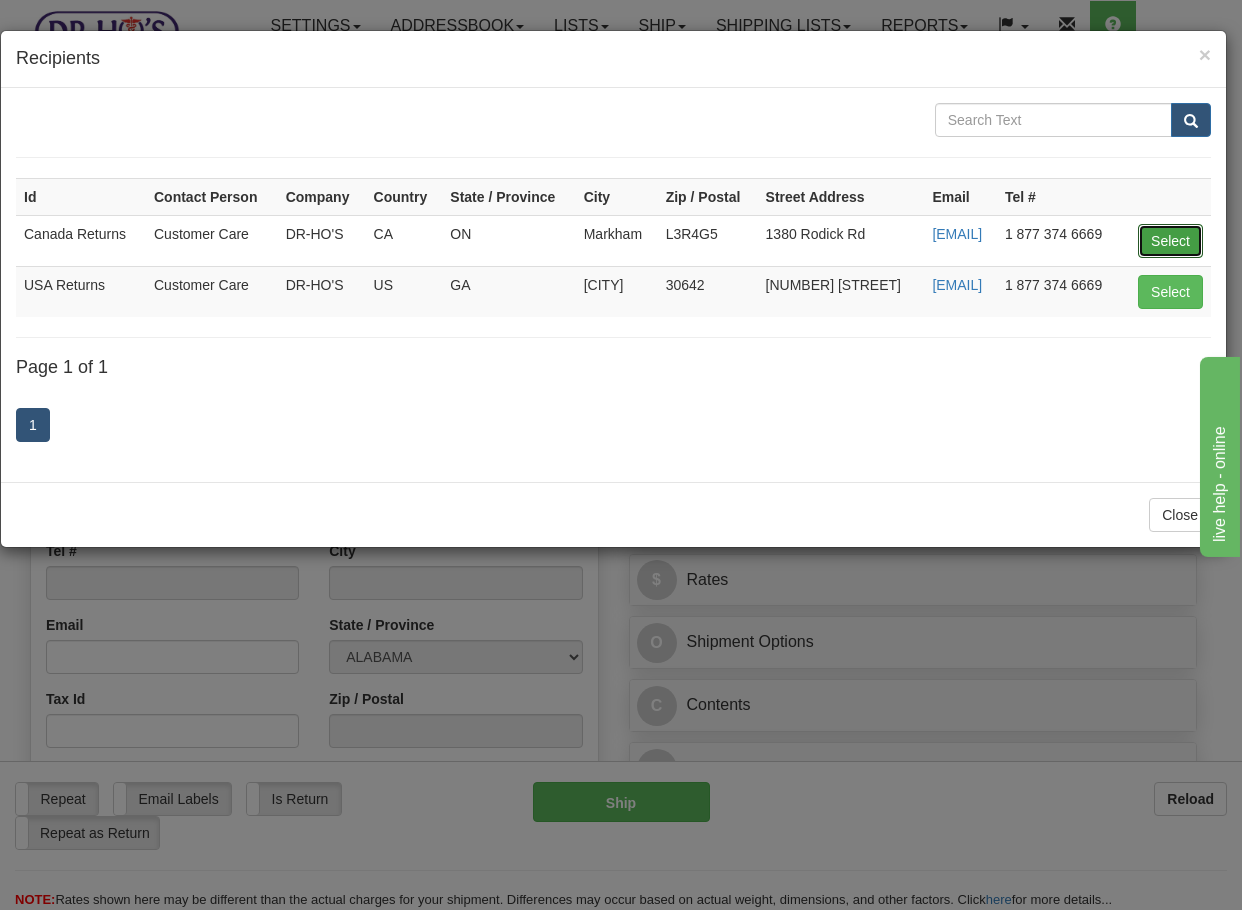 click on "Select" at bounding box center (1170, 241) 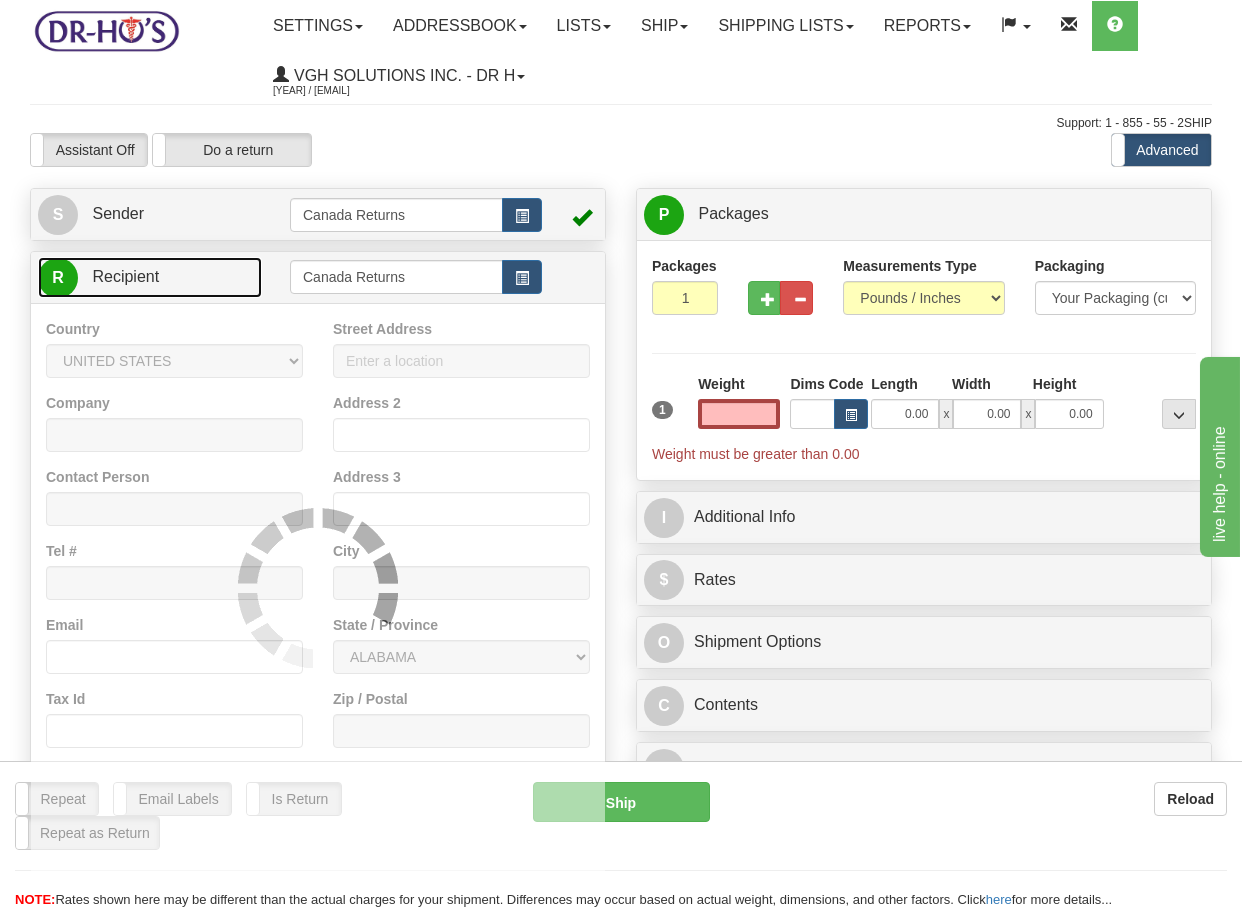 click on "R
Recipient" at bounding box center (150, 277) 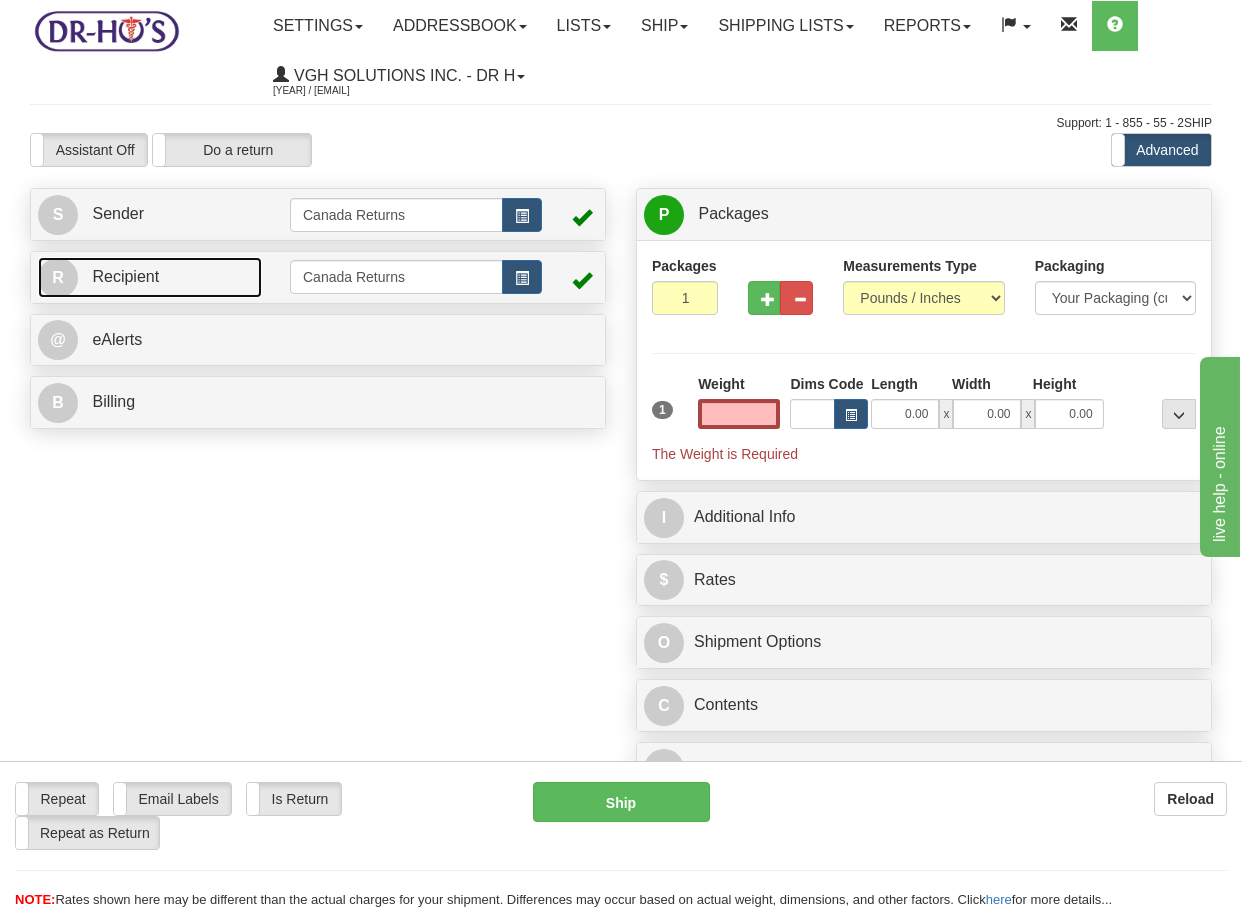 type on "0.00" 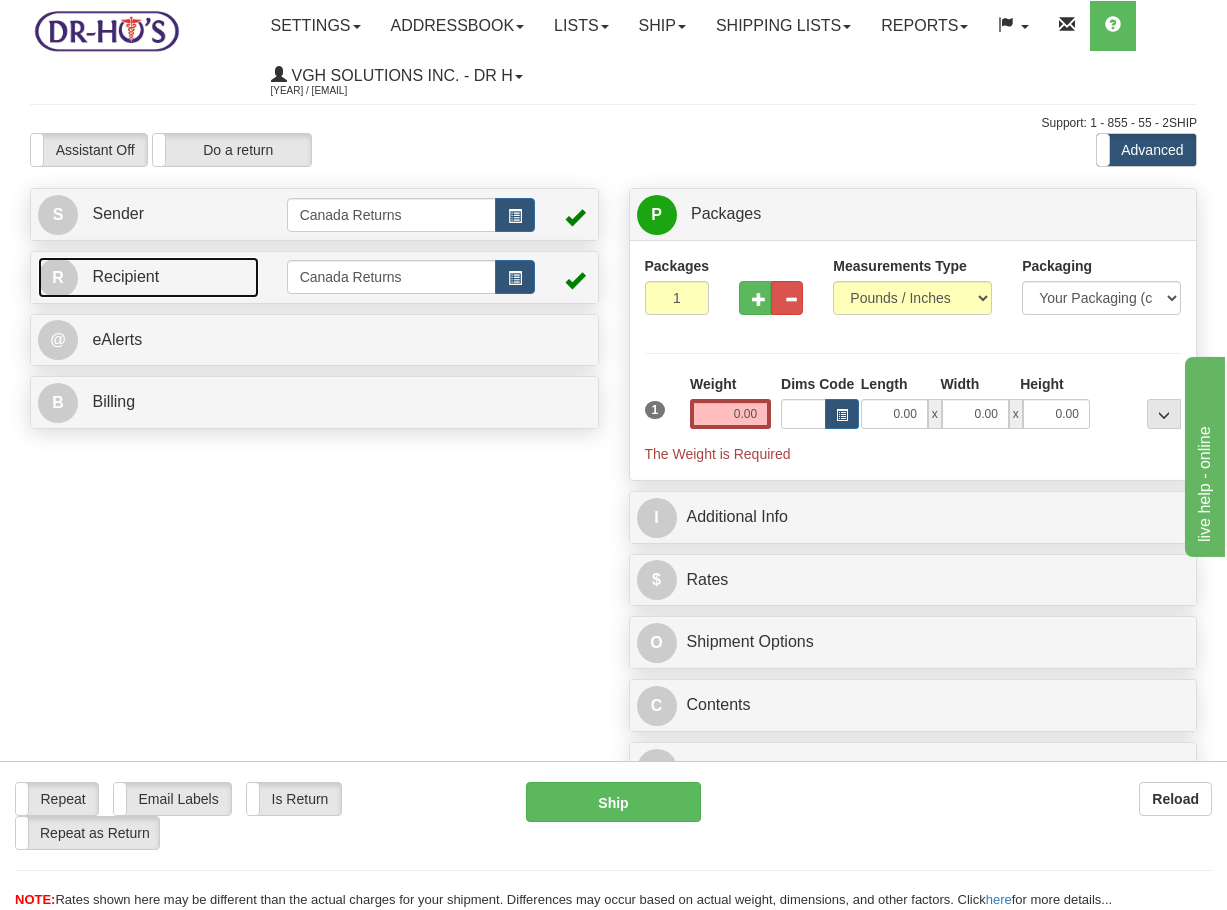 click on "R
Recipient" at bounding box center [148, 277] 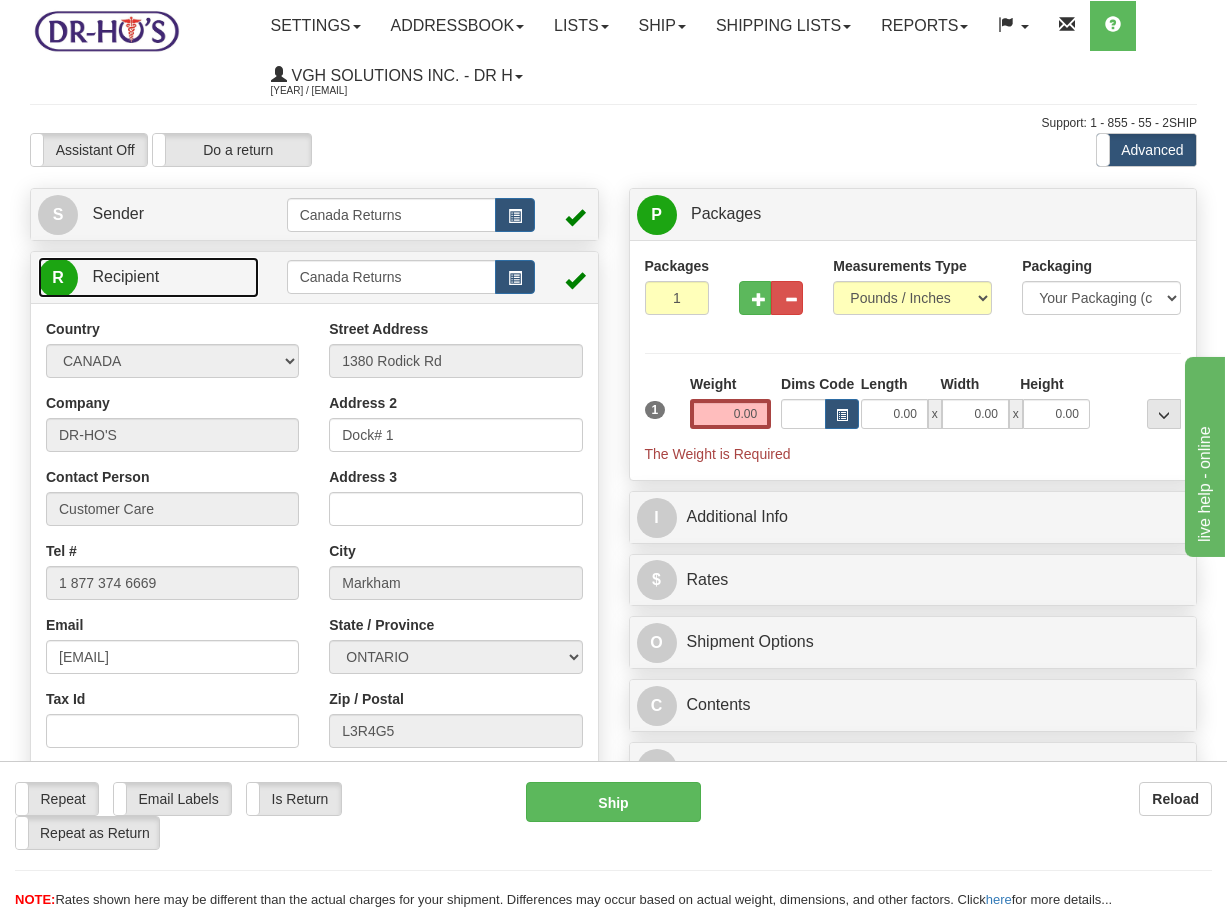 click on "R
Recipient" at bounding box center (148, 277) 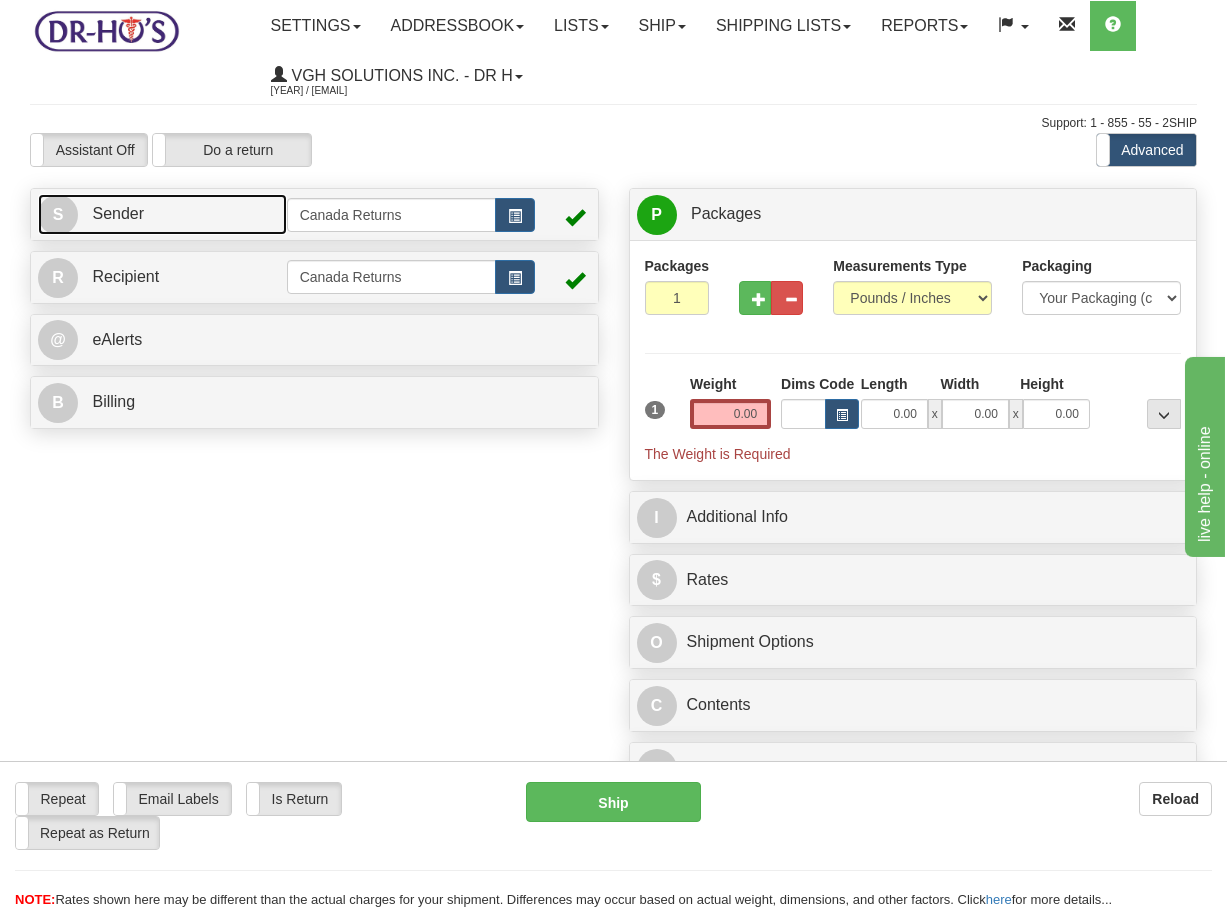 click on "S
Sender" at bounding box center [162, 214] 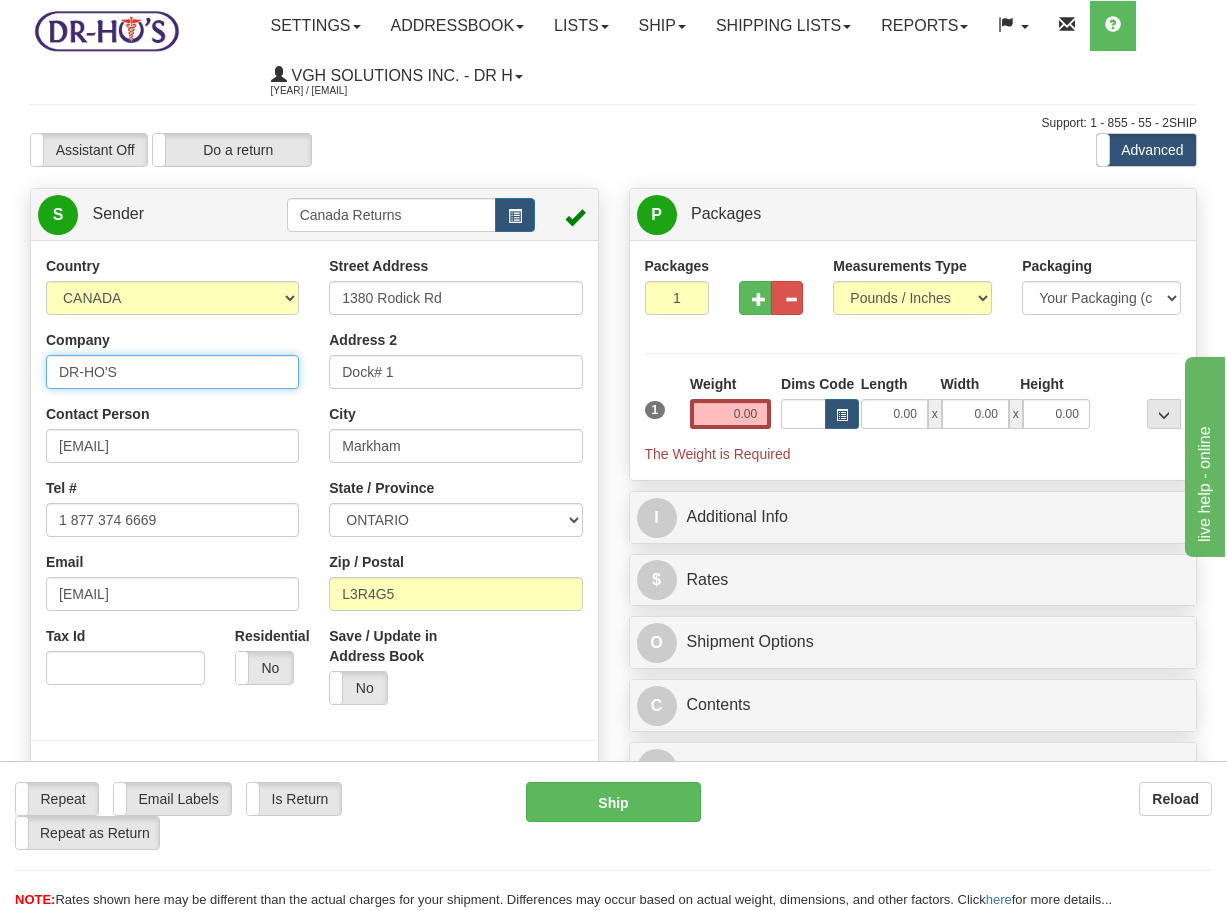 click on "DR-HO'S" at bounding box center (172, 372) 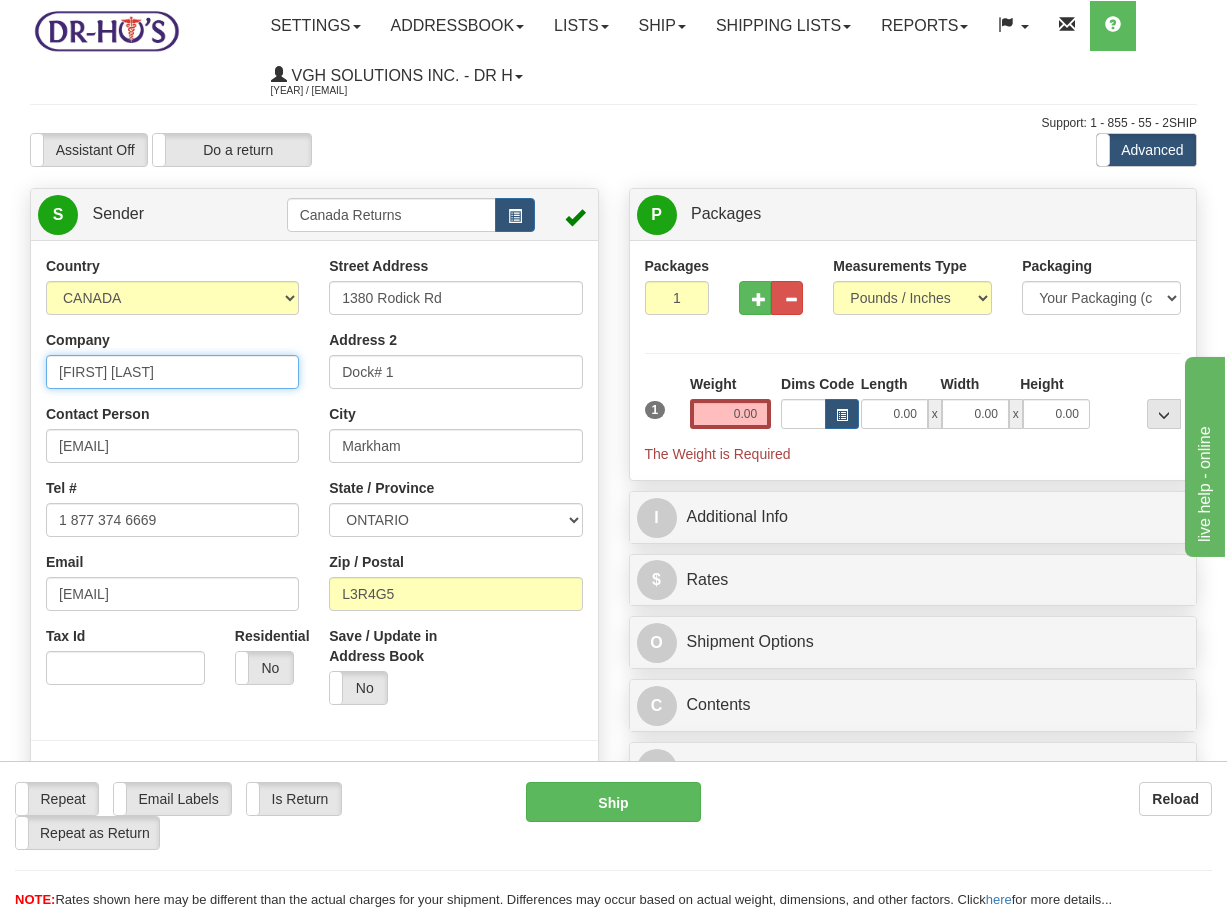 type on "[FIRST] [LAST]" 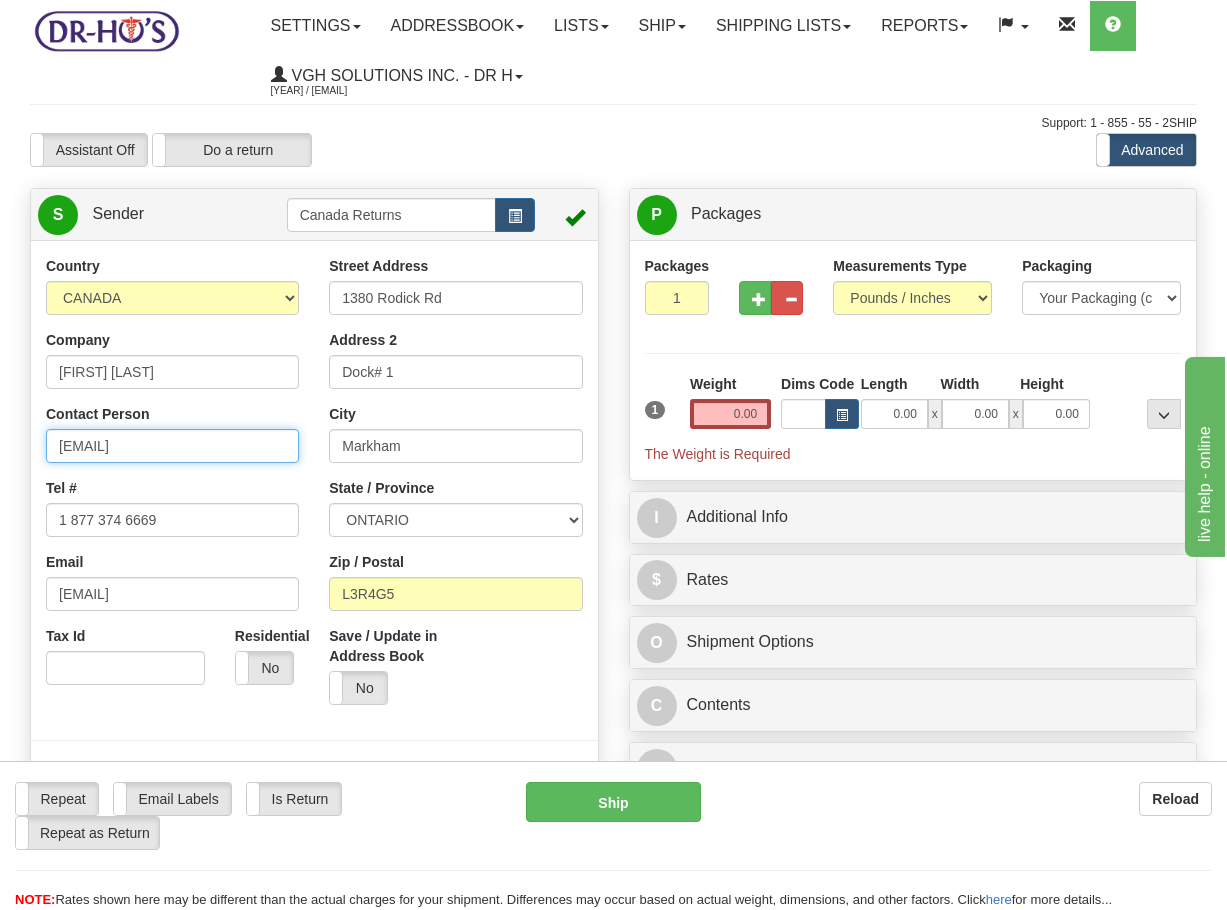 click on "[EMAIL]" at bounding box center (172, 446) 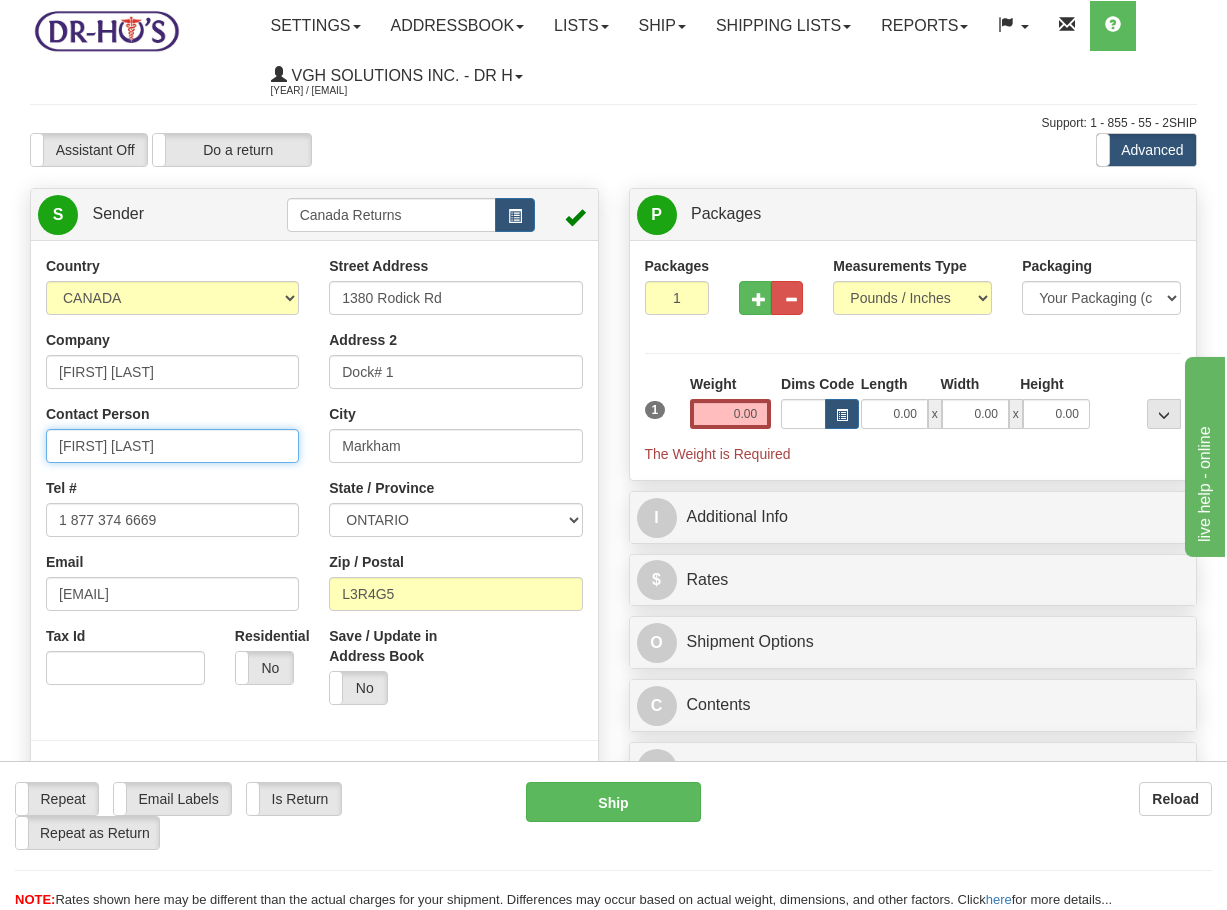 type on "[FIRST] [LAST]" 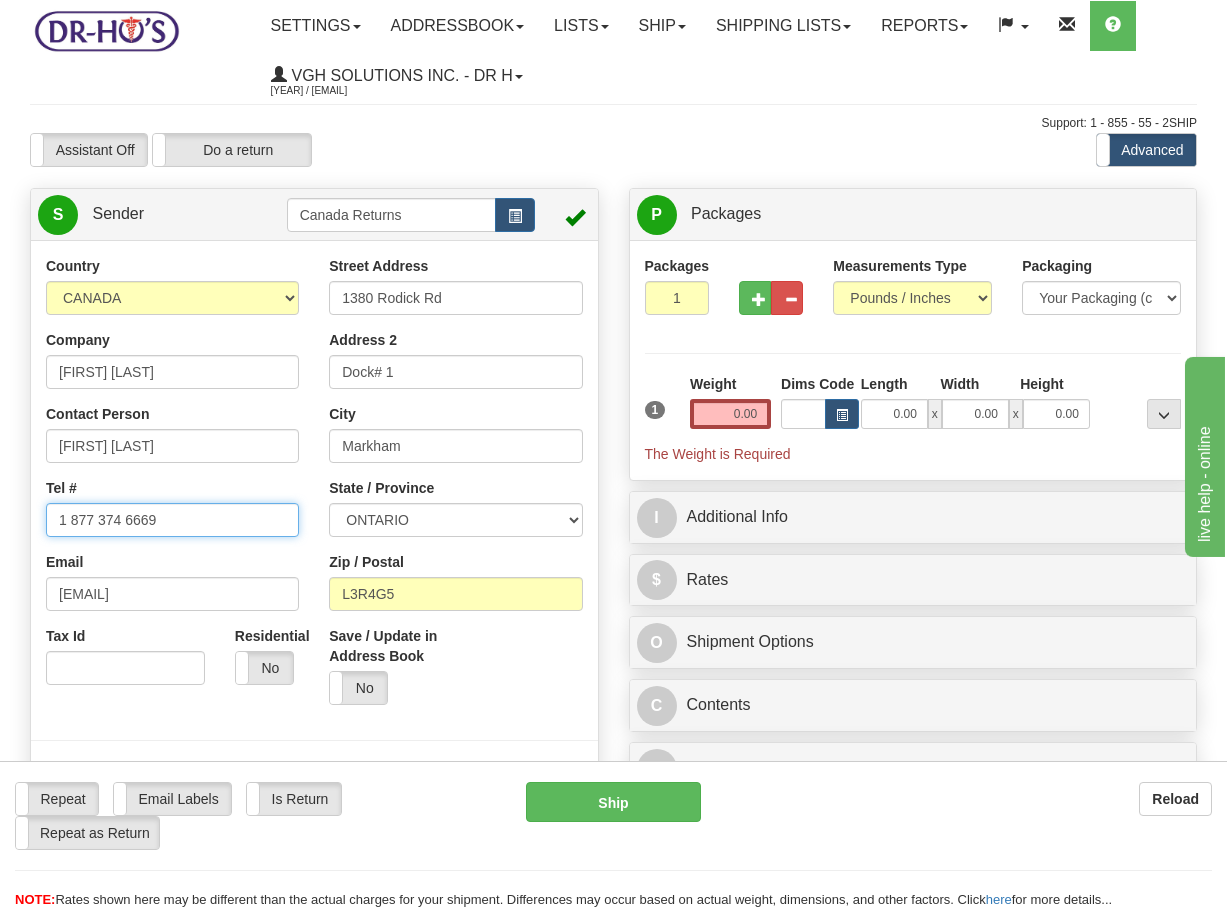 click on "1 877 374 6669" at bounding box center [172, 520] 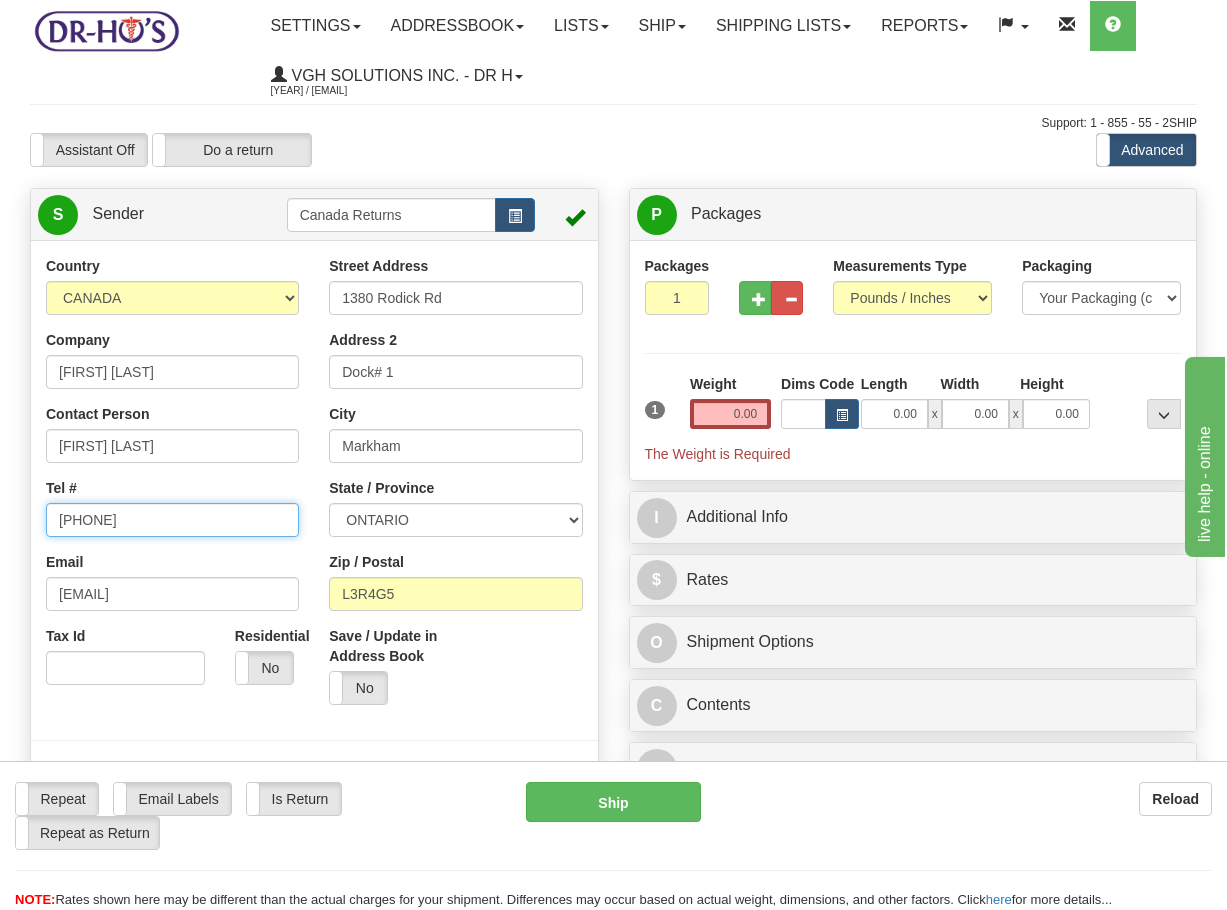 type on "[PHONE]" 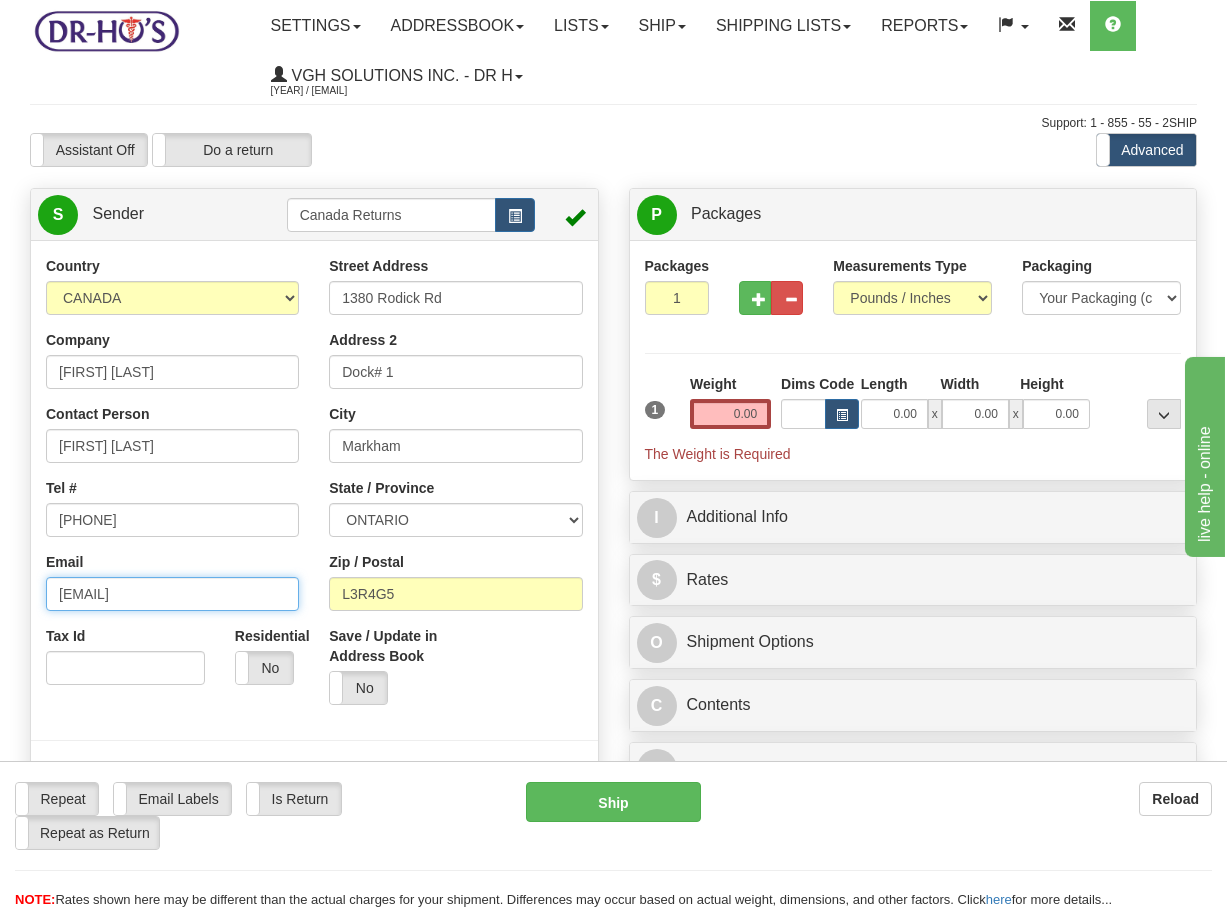 drag, startPoint x: 232, startPoint y: 598, endPoint x: -154, endPoint y: 609, distance: 386.1567 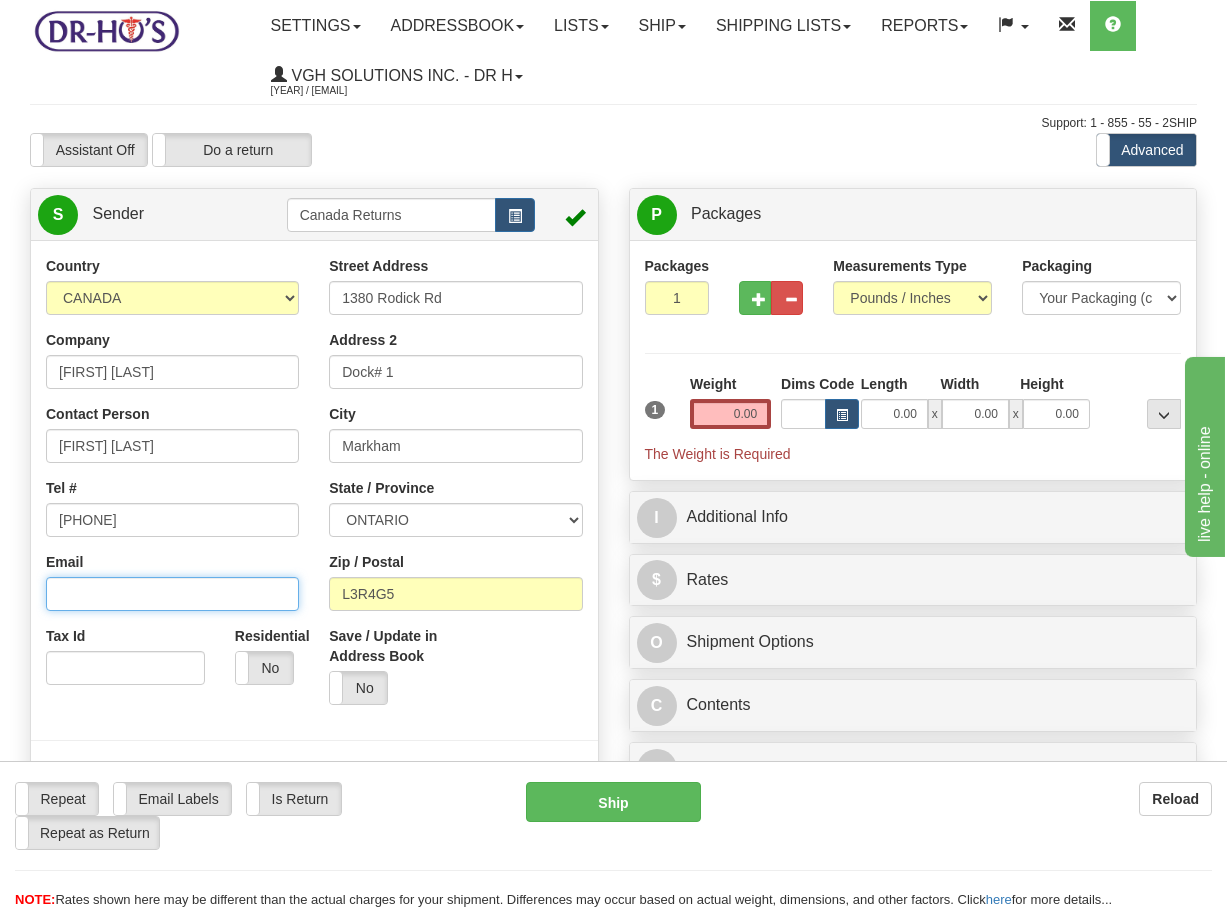 type 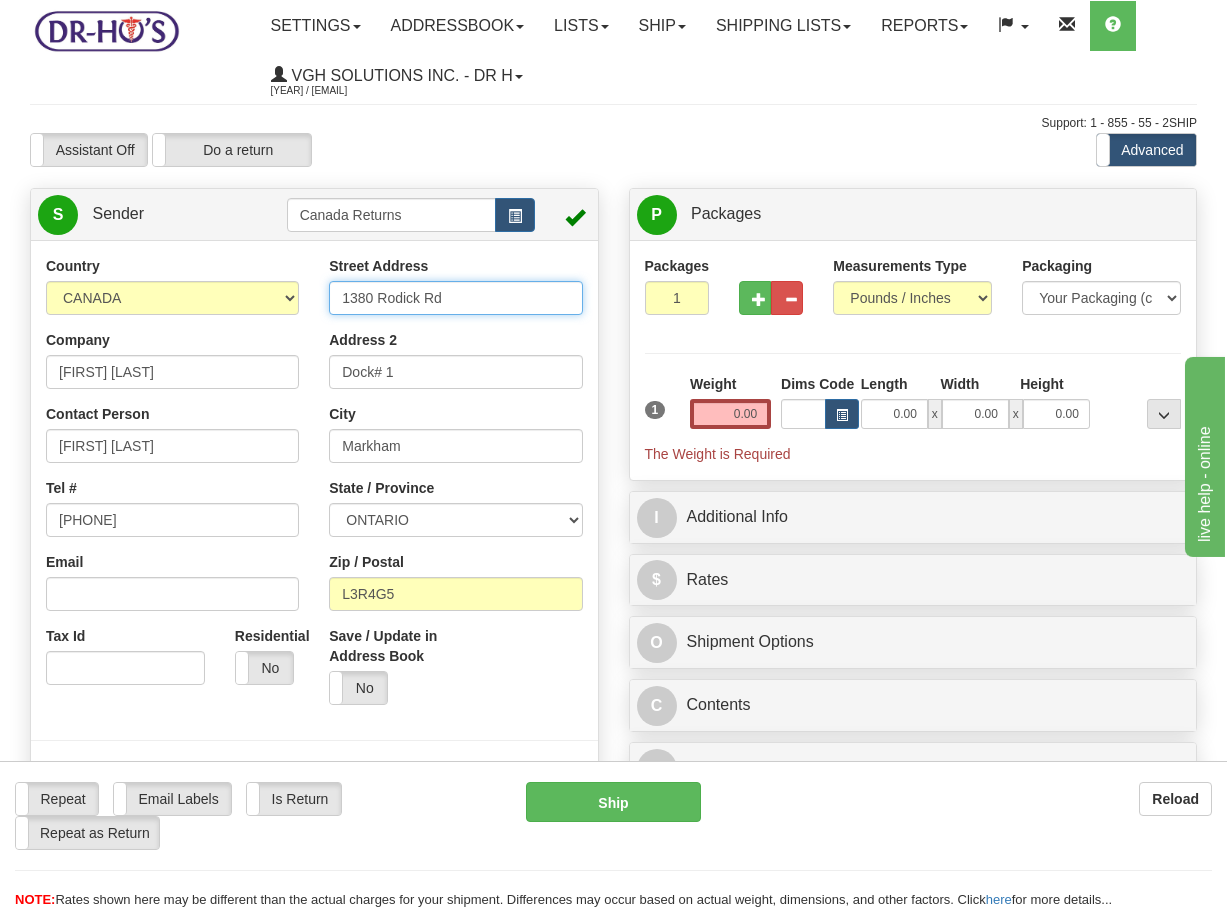 click on "1380 Rodick Rd" at bounding box center [455, 298] 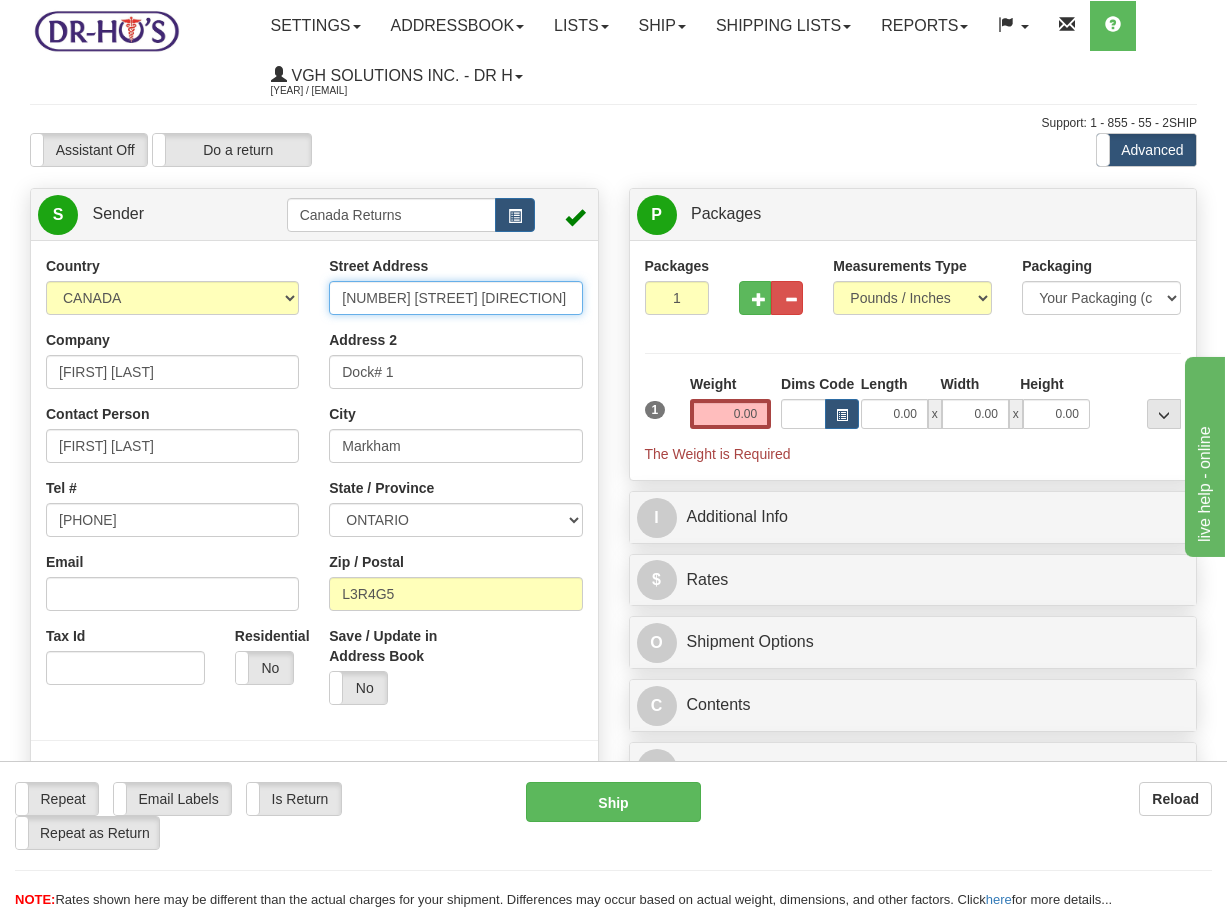 scroll, scrollTop: 0, scrollLeft: 11, axis: horizontal 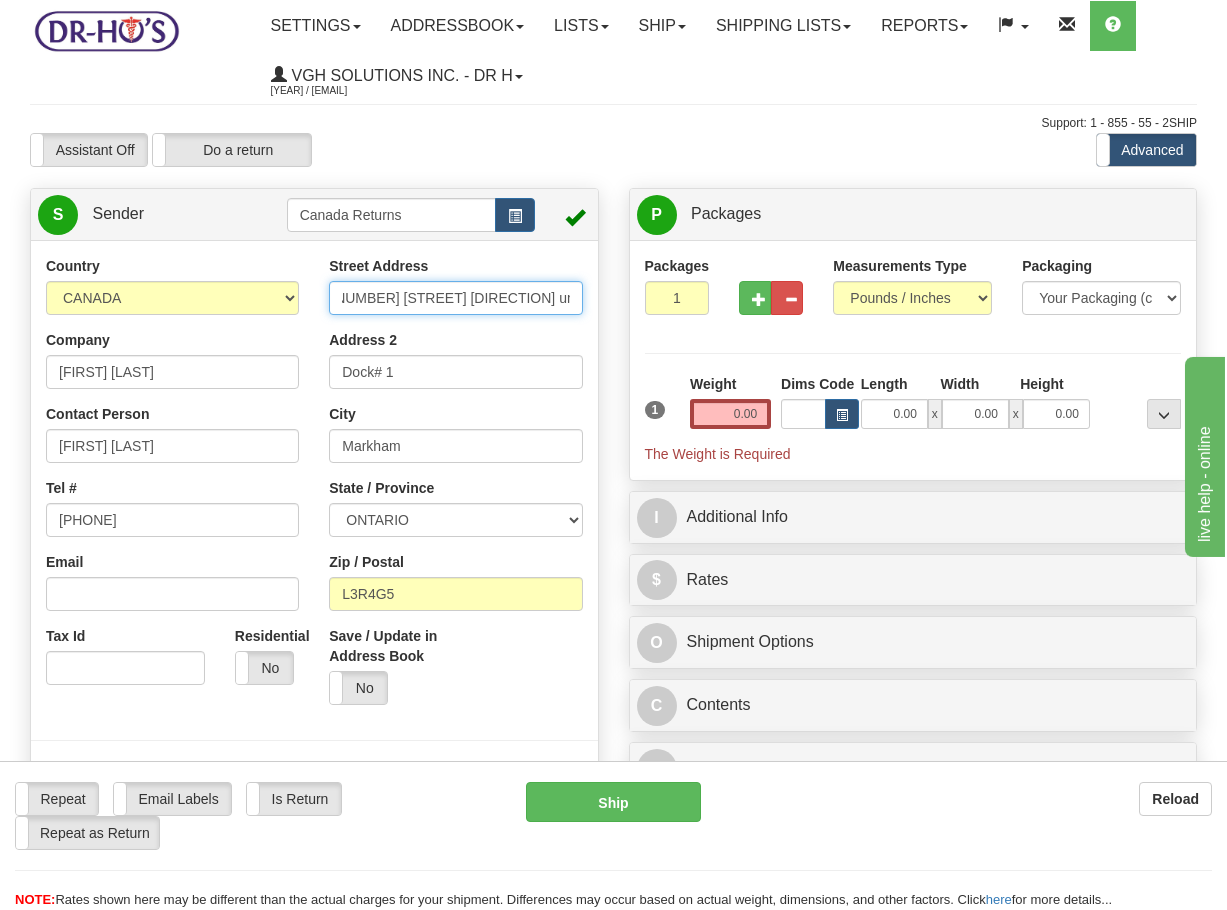drag, startPoint x: 516, startPoint y: 306, endPoint x: 586, endPoint y: 310, distance: 70.11419 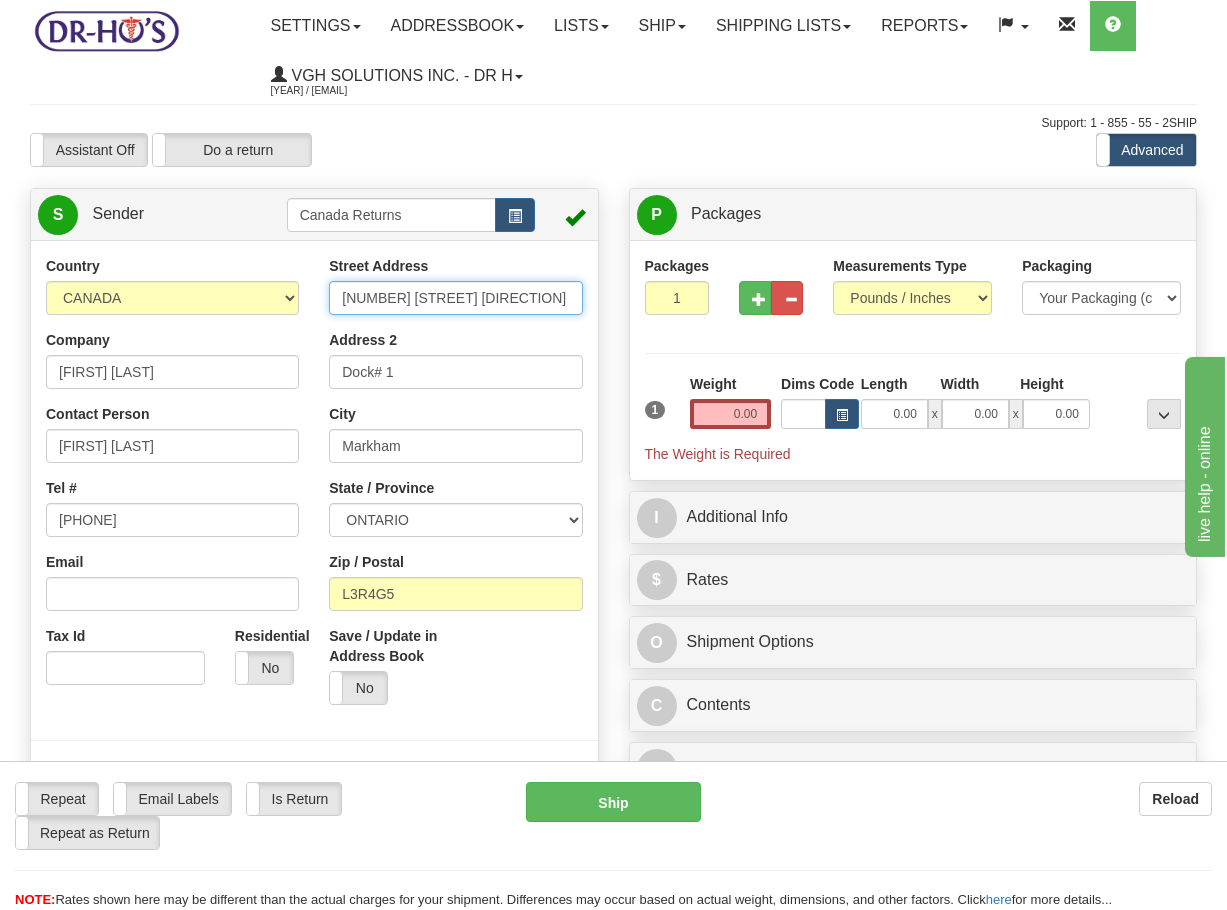 scroll, scrollTop: 0, scrollLeft: 0, axis: both 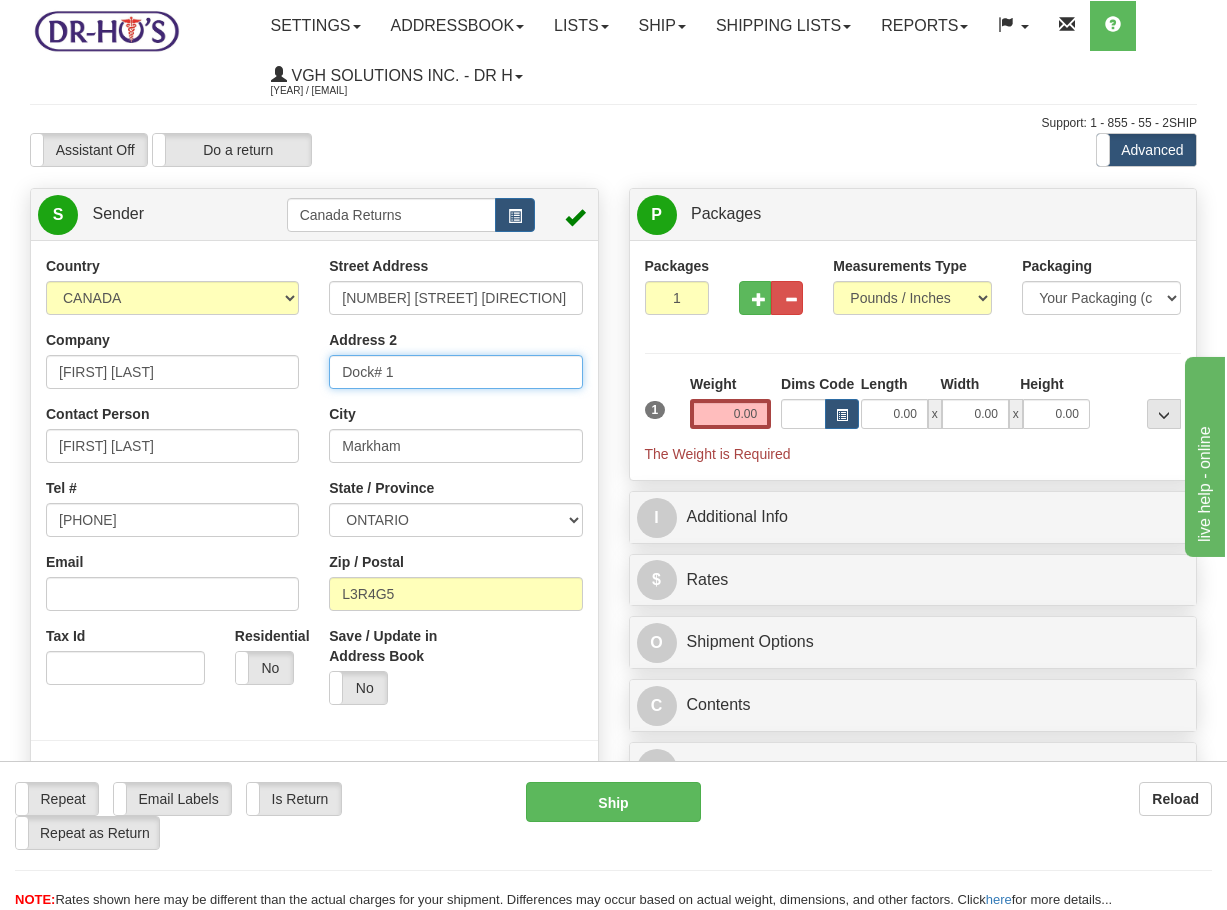 drag, startPoint x: 501, startPoint y: 375, endPoint x: 178, endPoint y: 370, distance: 323.0387 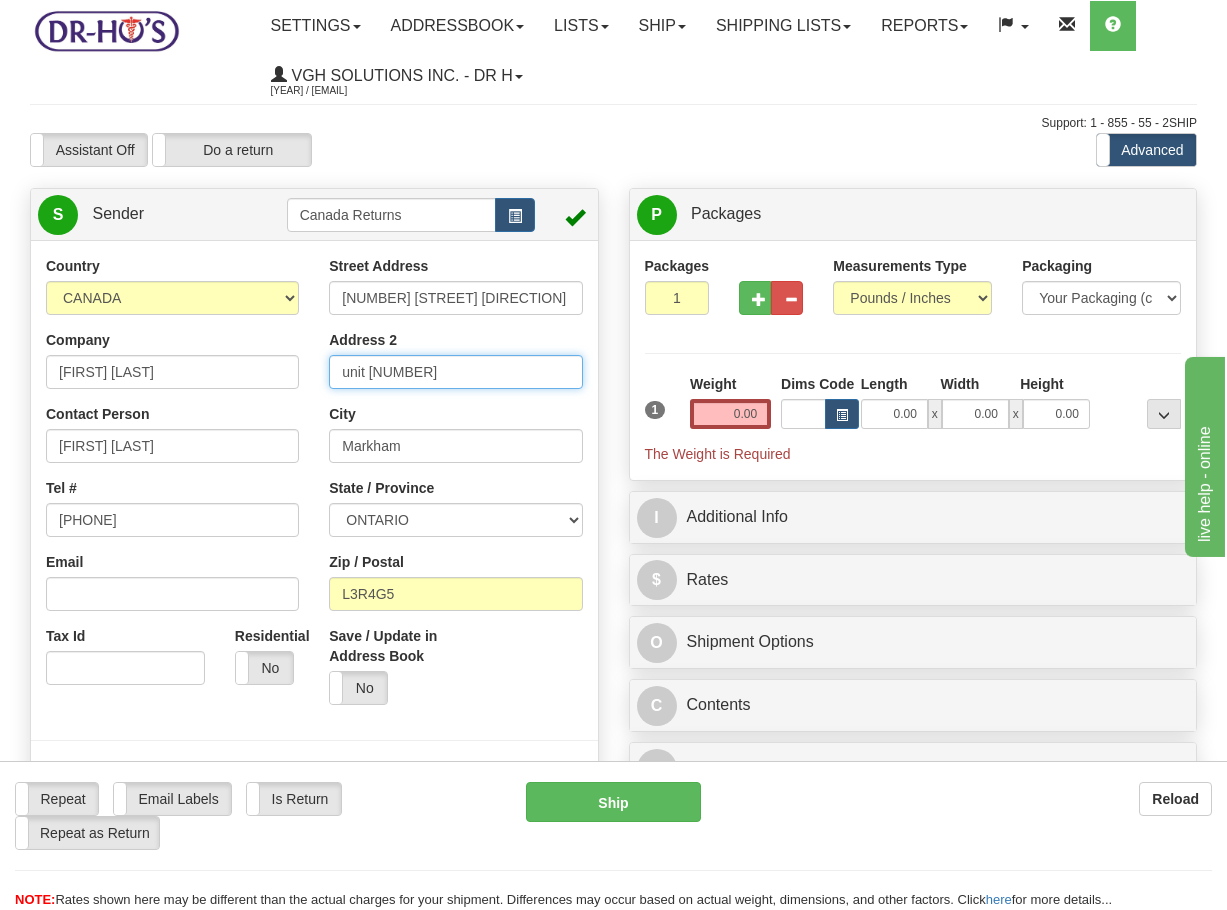 click on "unit [NUMBER]" at bounding box center (455, 372) 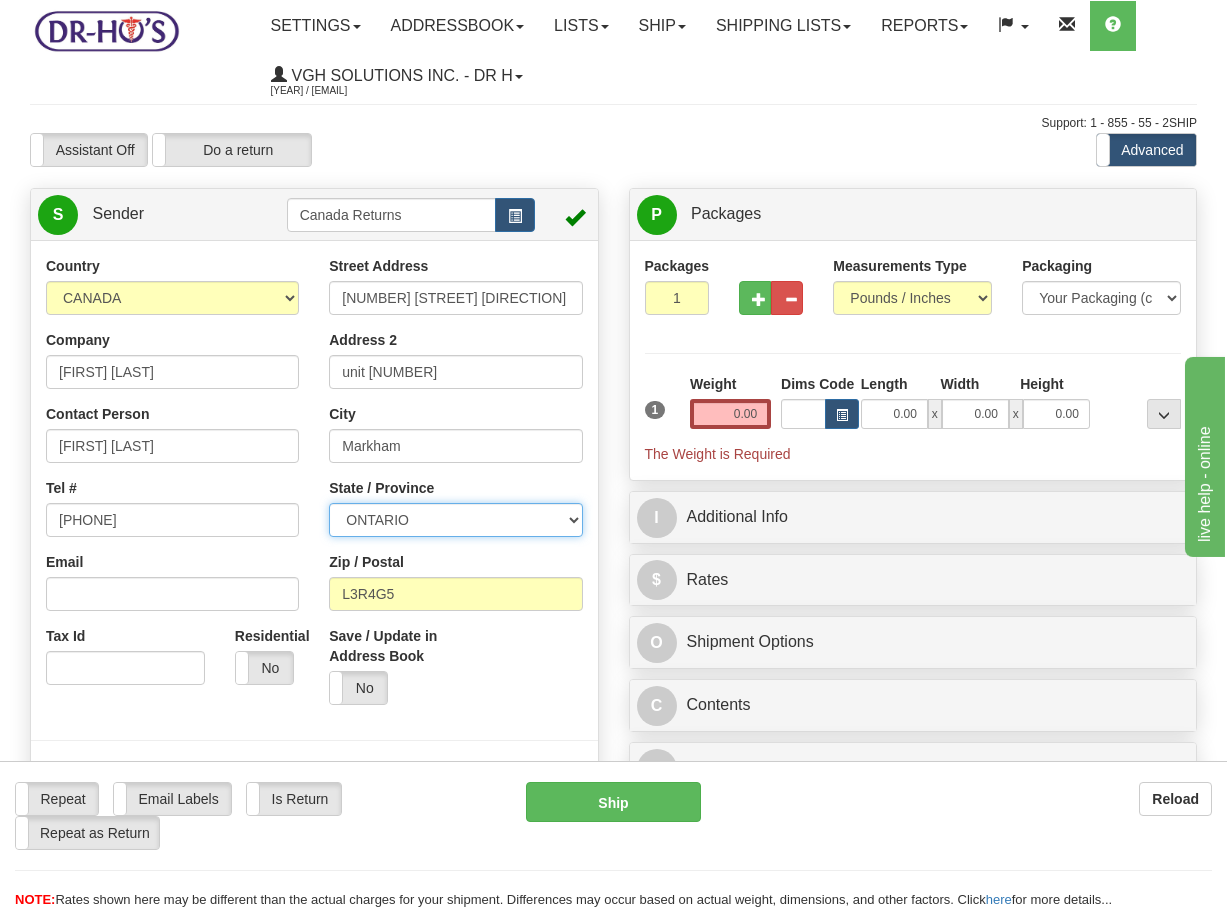 click on "ALBERTA BRITISH COLUMBIA MANITOBA NEW BRUNSWICK NEWFOUNDLAND NOVA SCOTIA NUNAVUT NW TERRITORIES ONTARIO PRINCE EDWARD ISLAND QUEBEC SASKATCHEWAN YUKON TERRITORY" at bounding box center [455, 520] 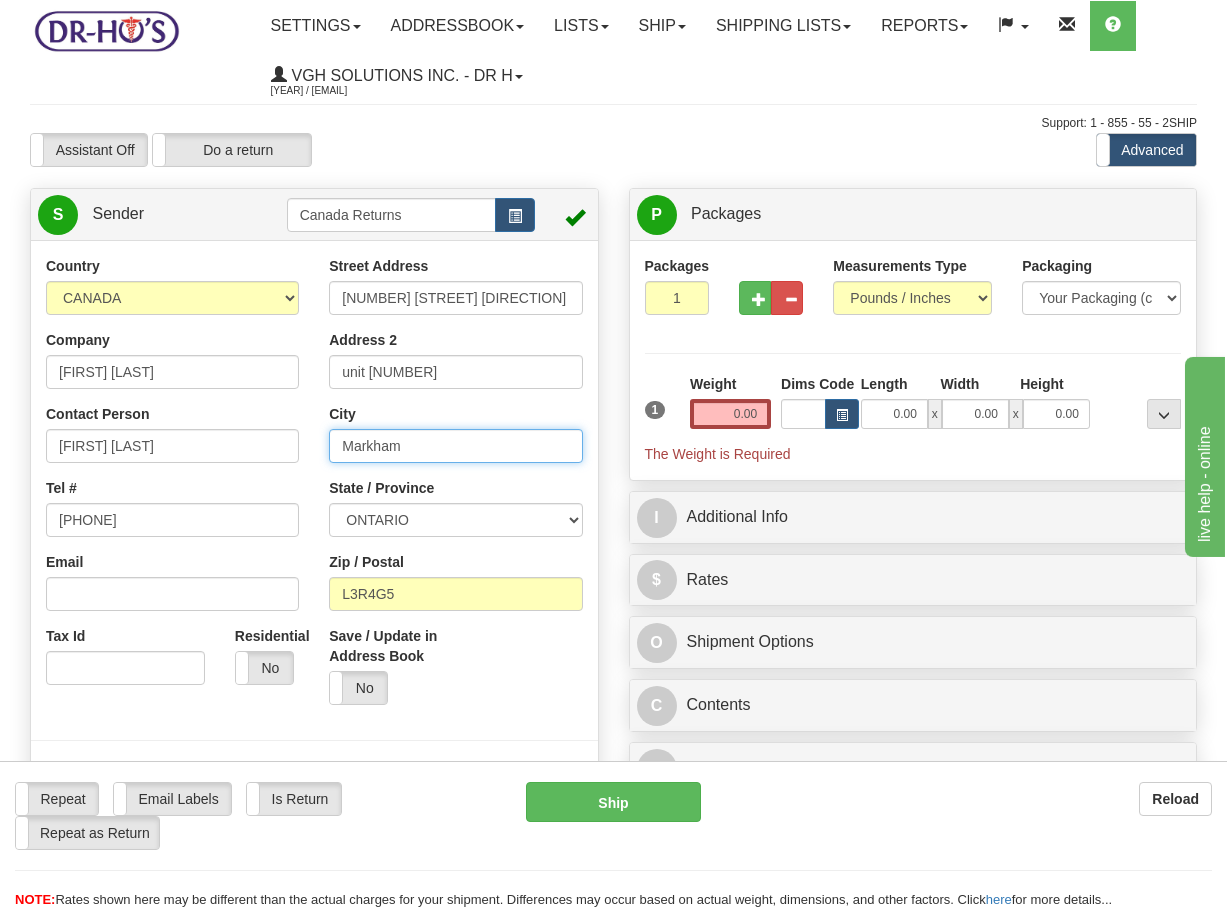 click on "Markham" at bounding box center (455, 446) 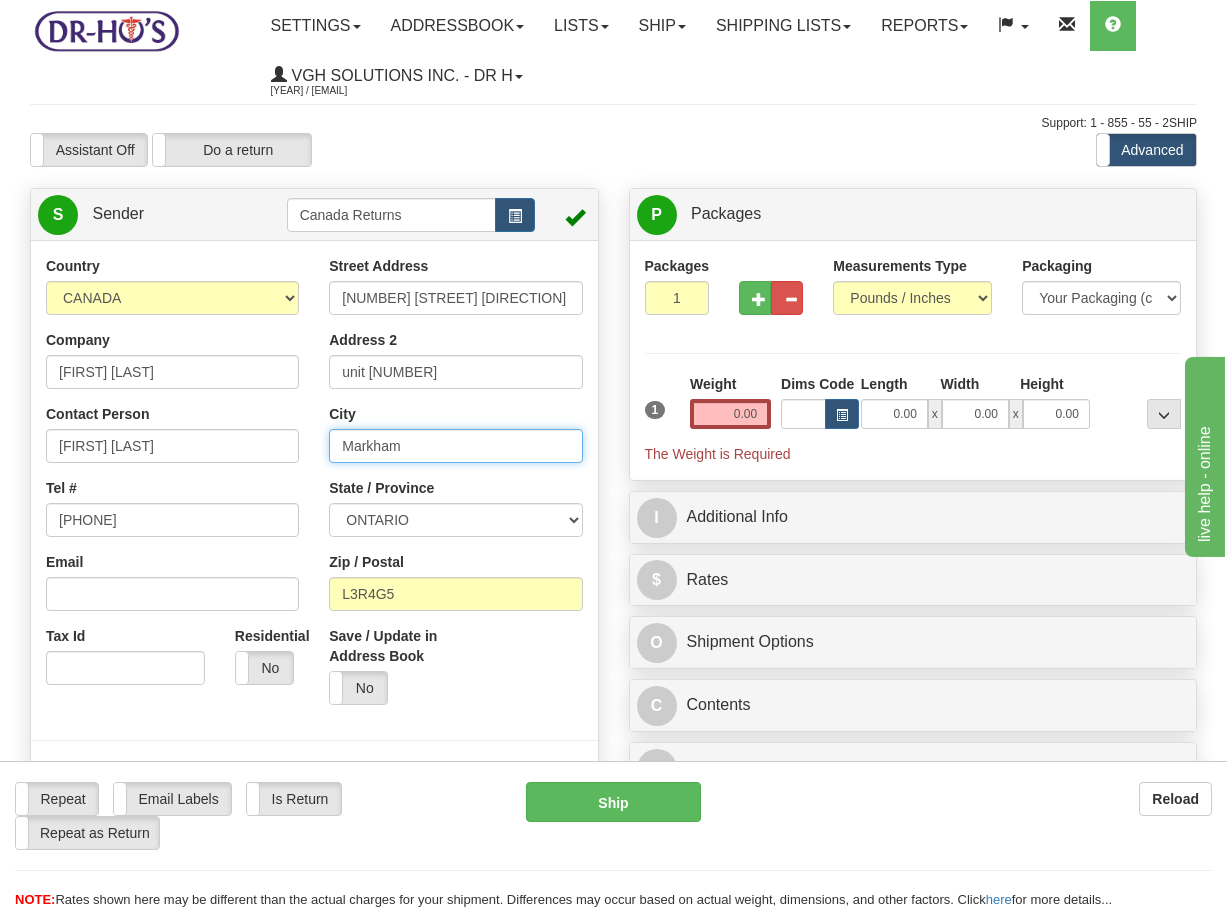 paste on "Calgary" 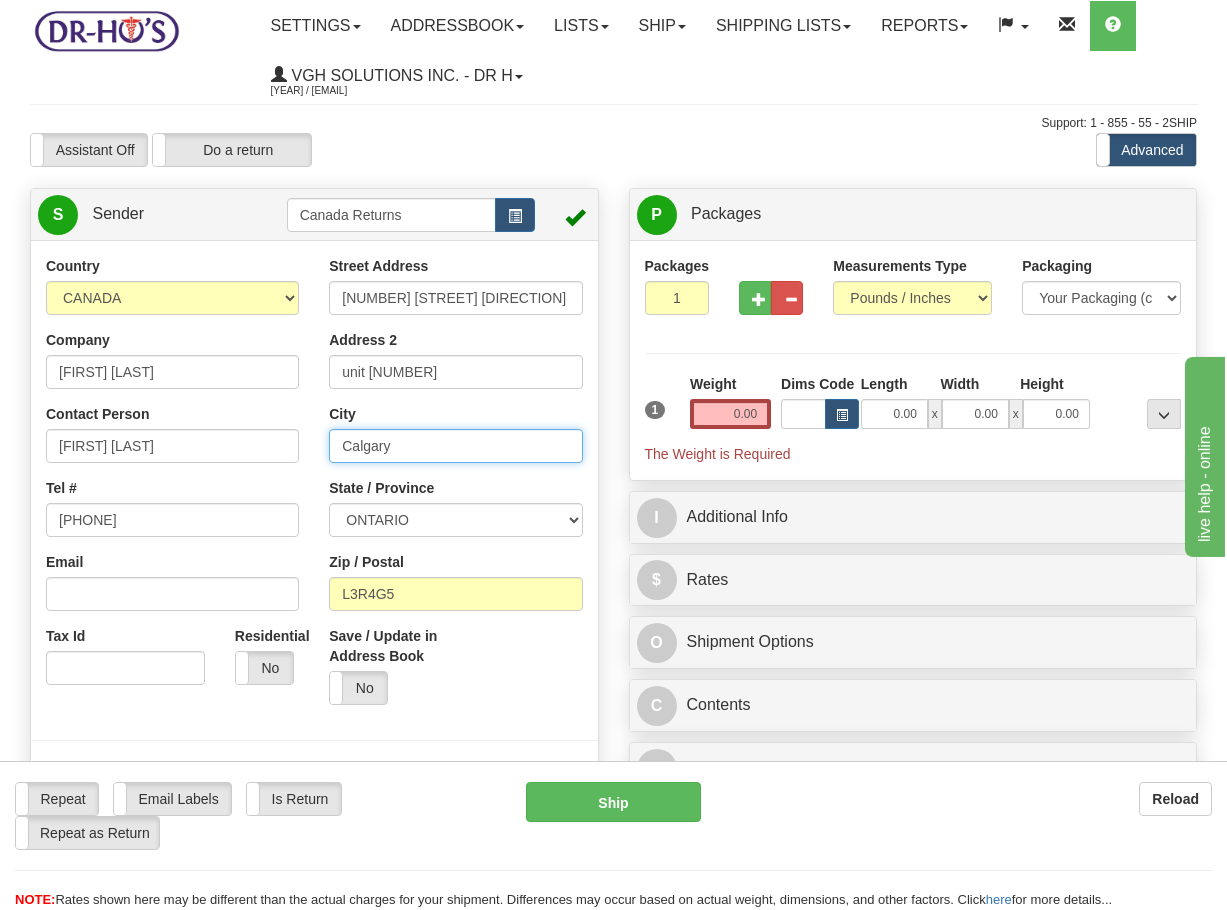 type on "Calgary" 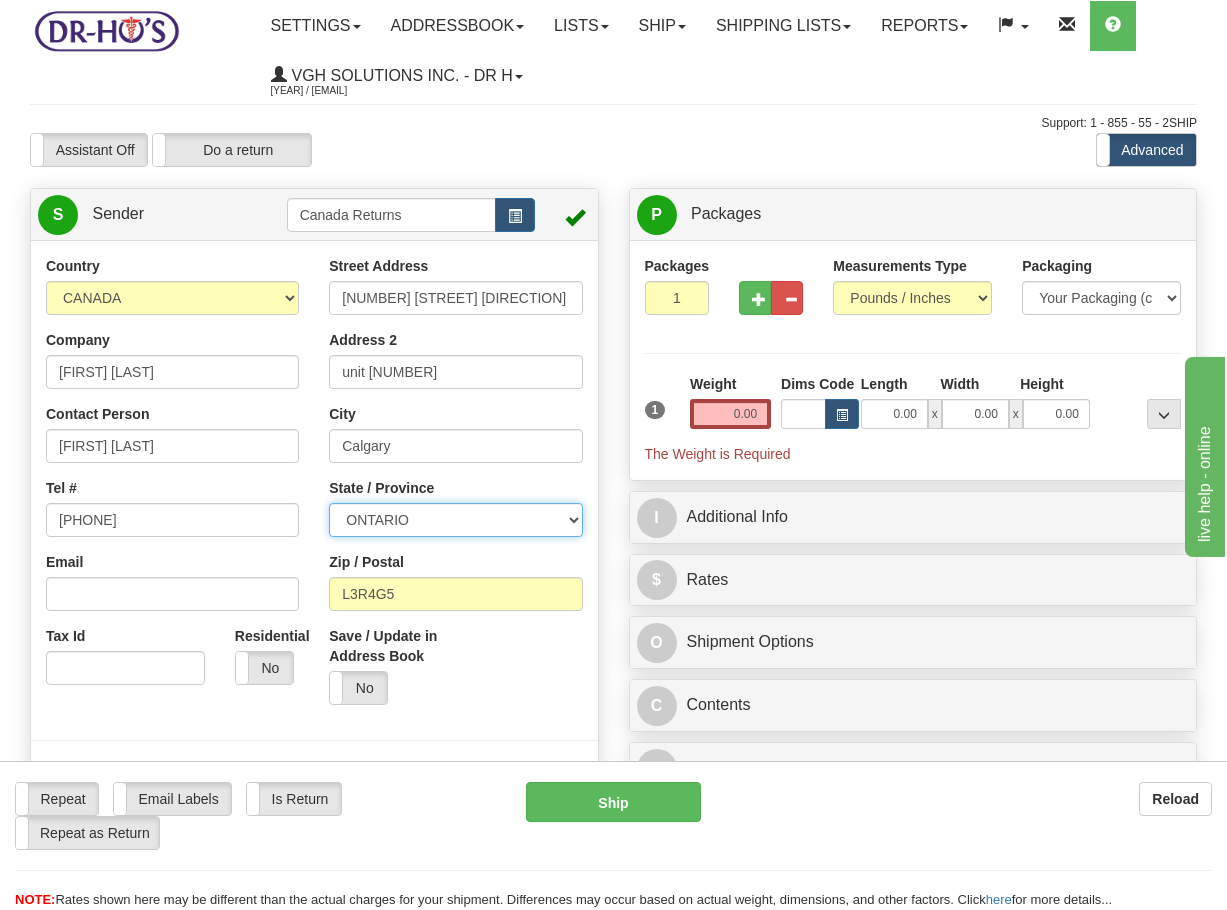 click on "ALBERTA BRITISH COLUMBIA MANITOBA NEW BRUNSWICK NEWFOUNDLAND NOVA SCOTIA NUNAVUT NW TERRITORIES ONTARIO PRINCE EDWARD ISLAND QUEBEC SASKATCHEWAN YUKON TERRITORY" at bounding box center [455, 520] 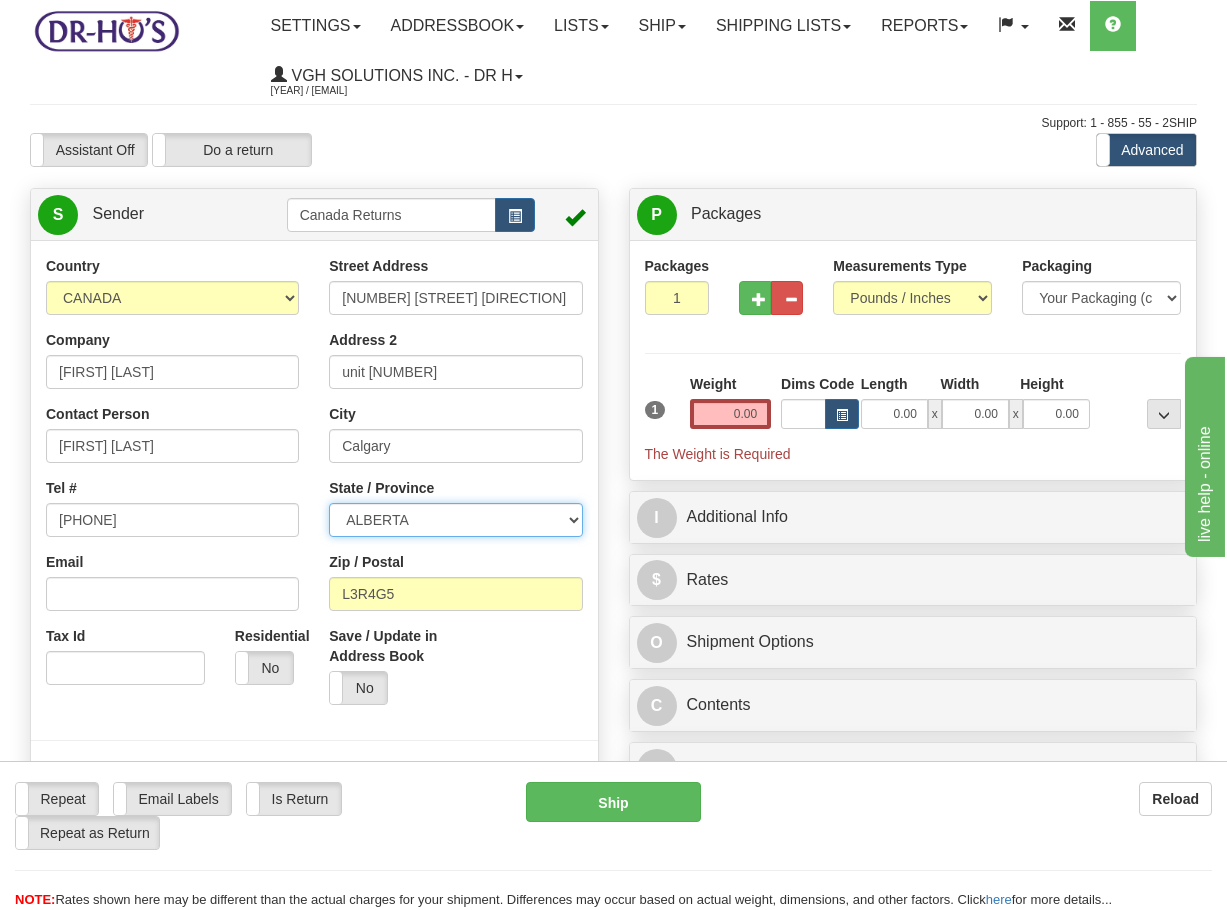 click on "ALBERTA BRITISH COLUMBIA MANITOBA NEW BRUNSWICK NEWFOUNDLAND NOVA SCOTIA NUNAVUT NW TERRITORIES ONTARIO PRINCE EDWARD ISLAND QUEBEC SASKATCHEWAN YUKON TERRITORY" at bounding box center (455, 520) 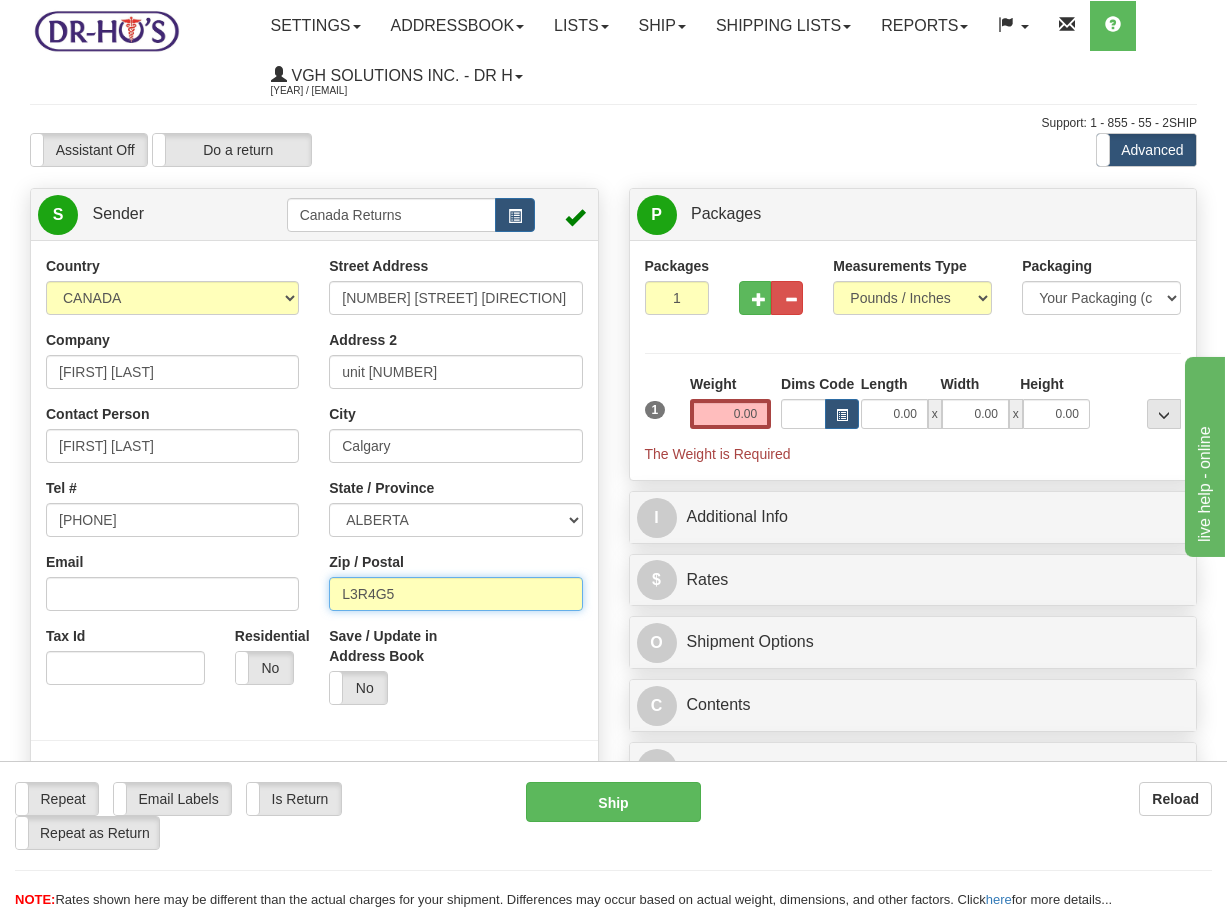 click on "L3R4G5" at bounding box center [455, 594] 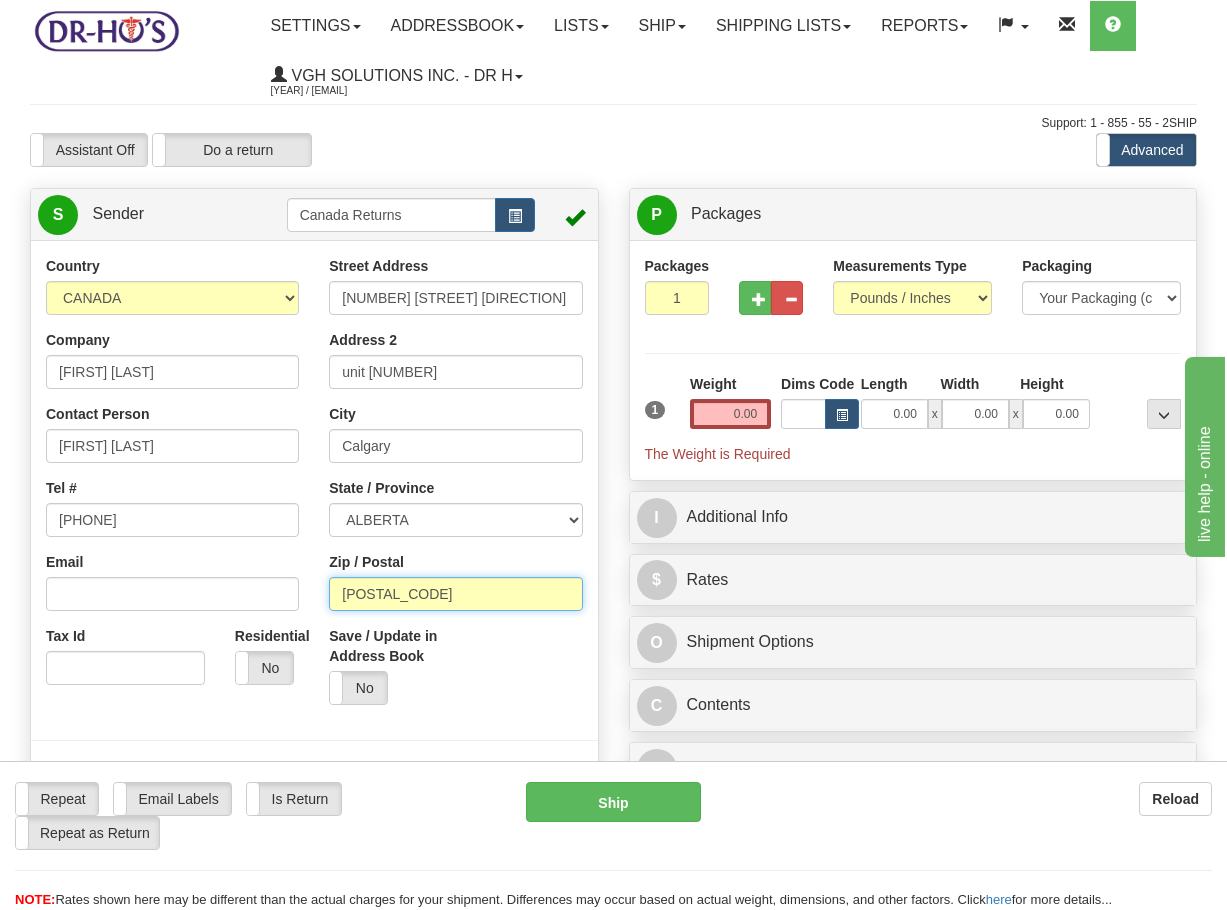 type on "[POSTAL_CODE]" 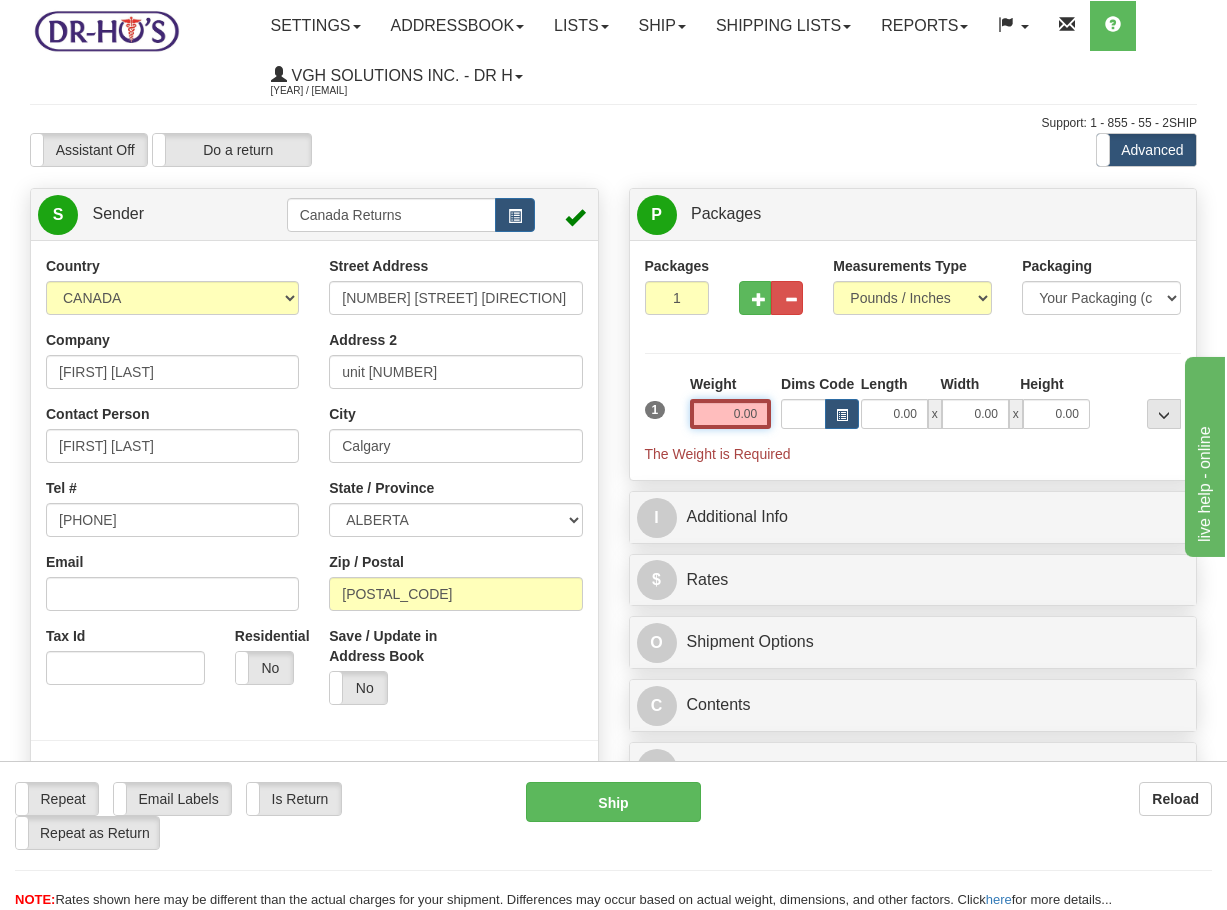 click on "0.00" at bounding box center [730, 414] 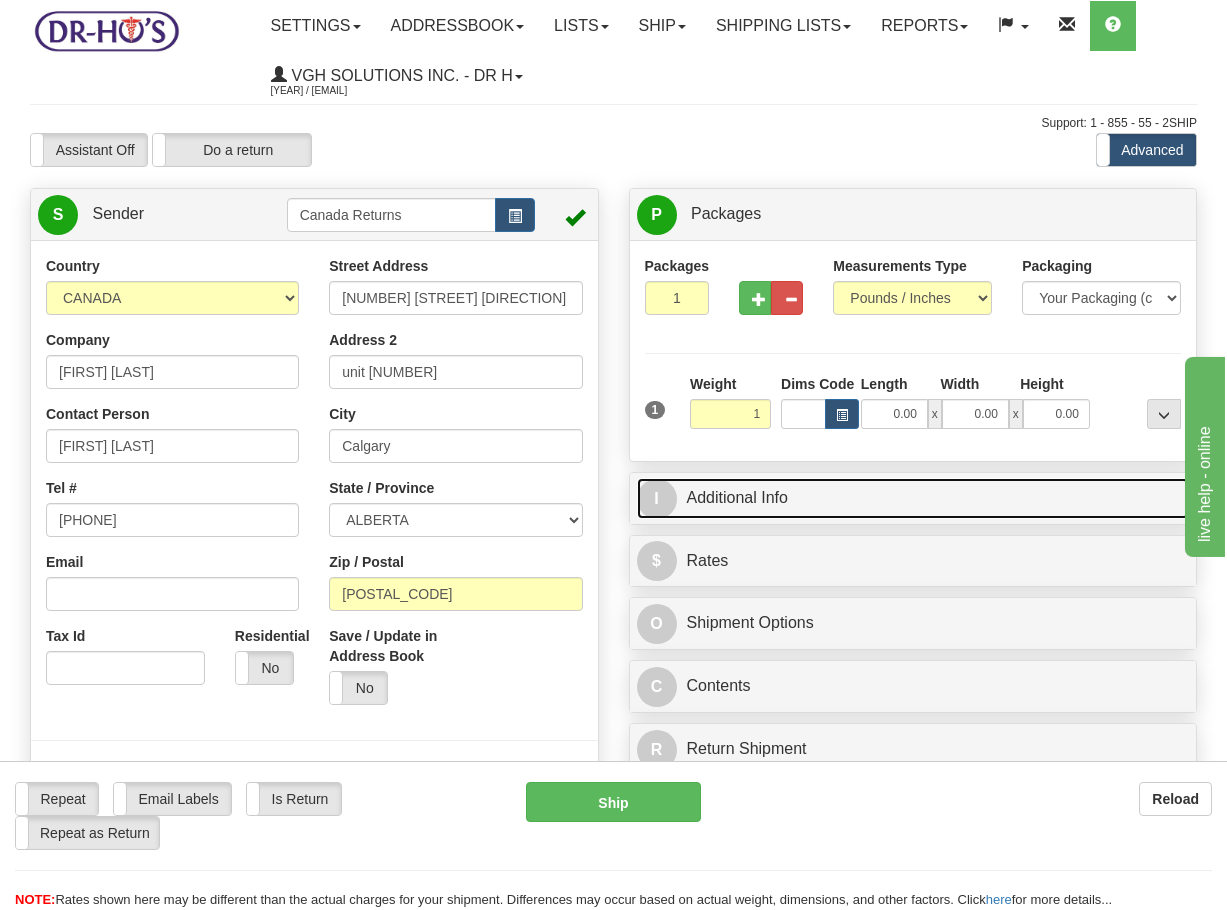 click on "I Additional Info" at bounding box center [913, 498] 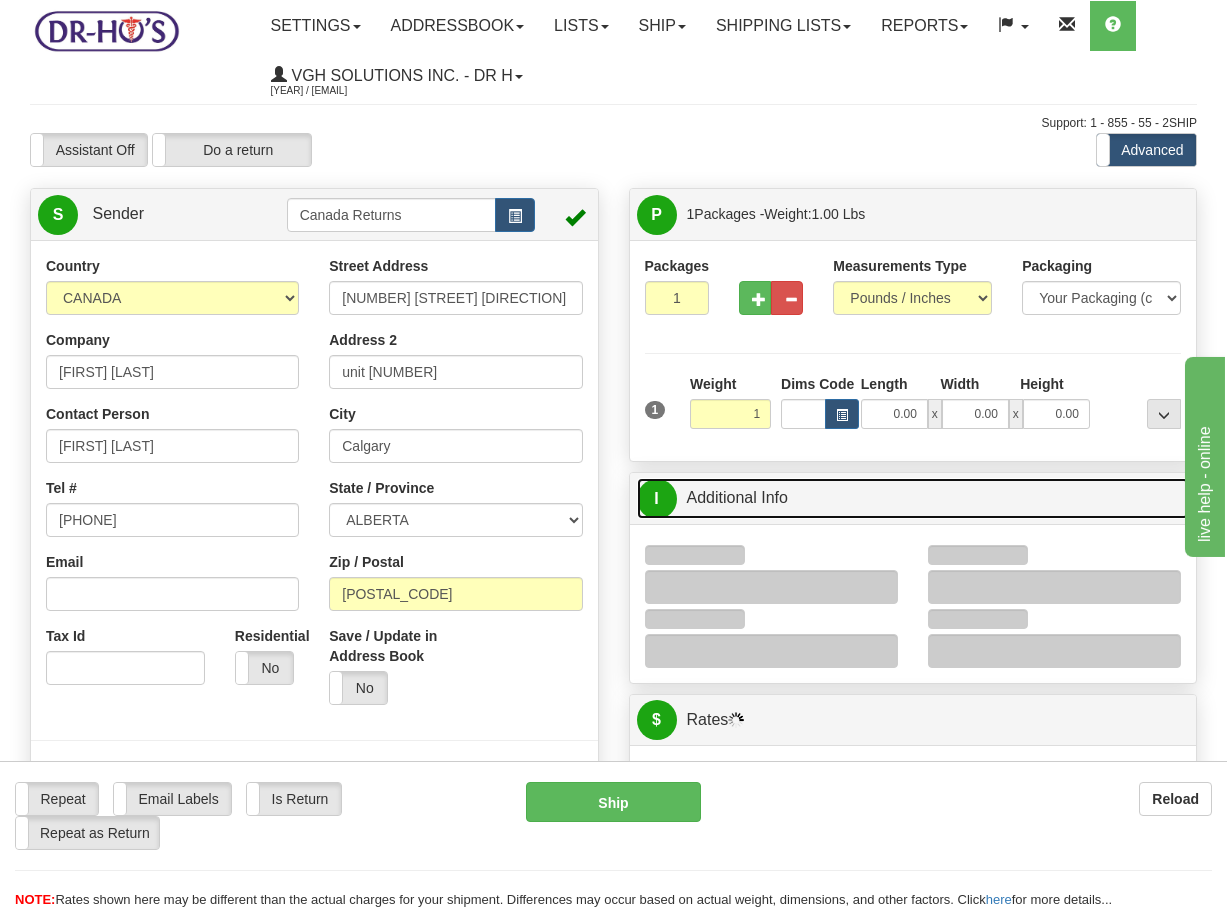 type on "1.00" 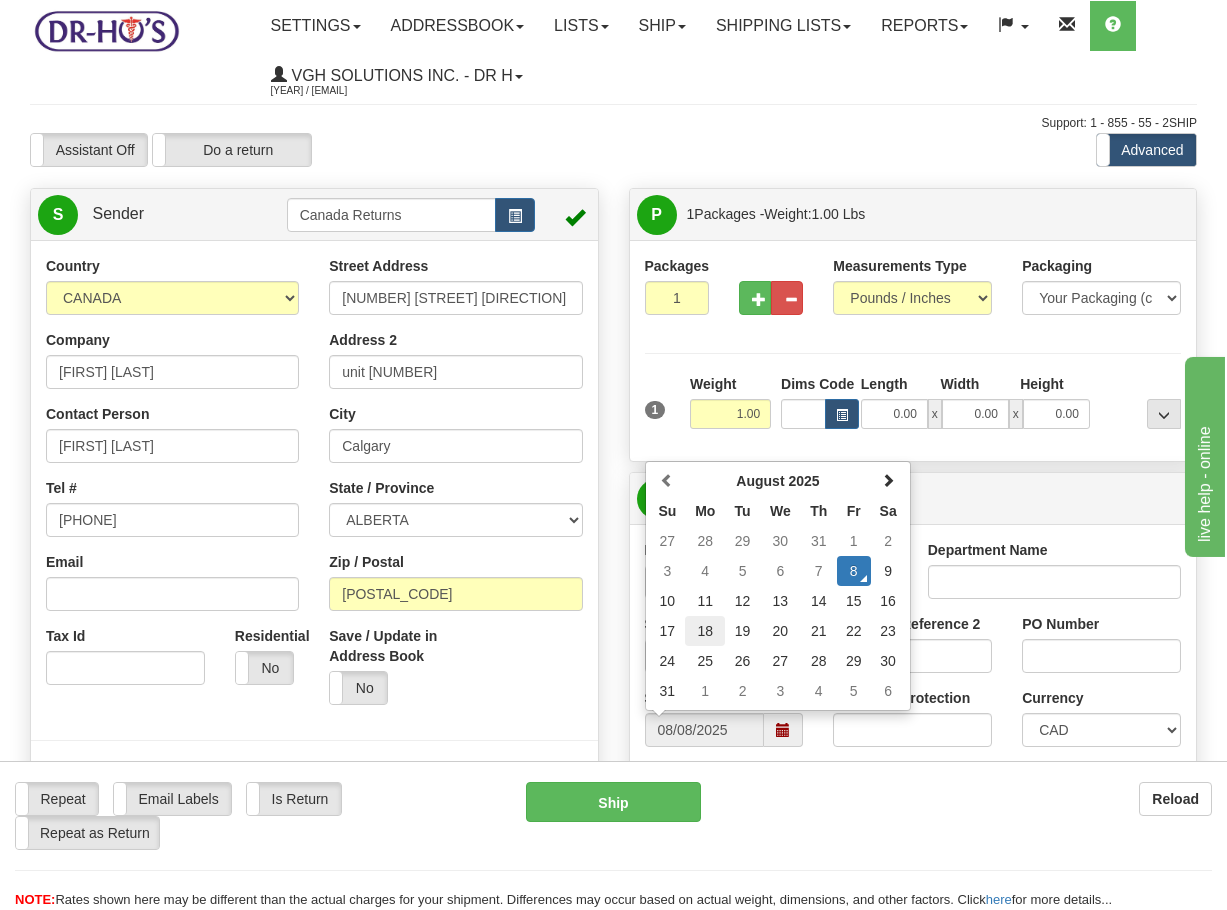 click on "18" at bounding box center (705, 631) 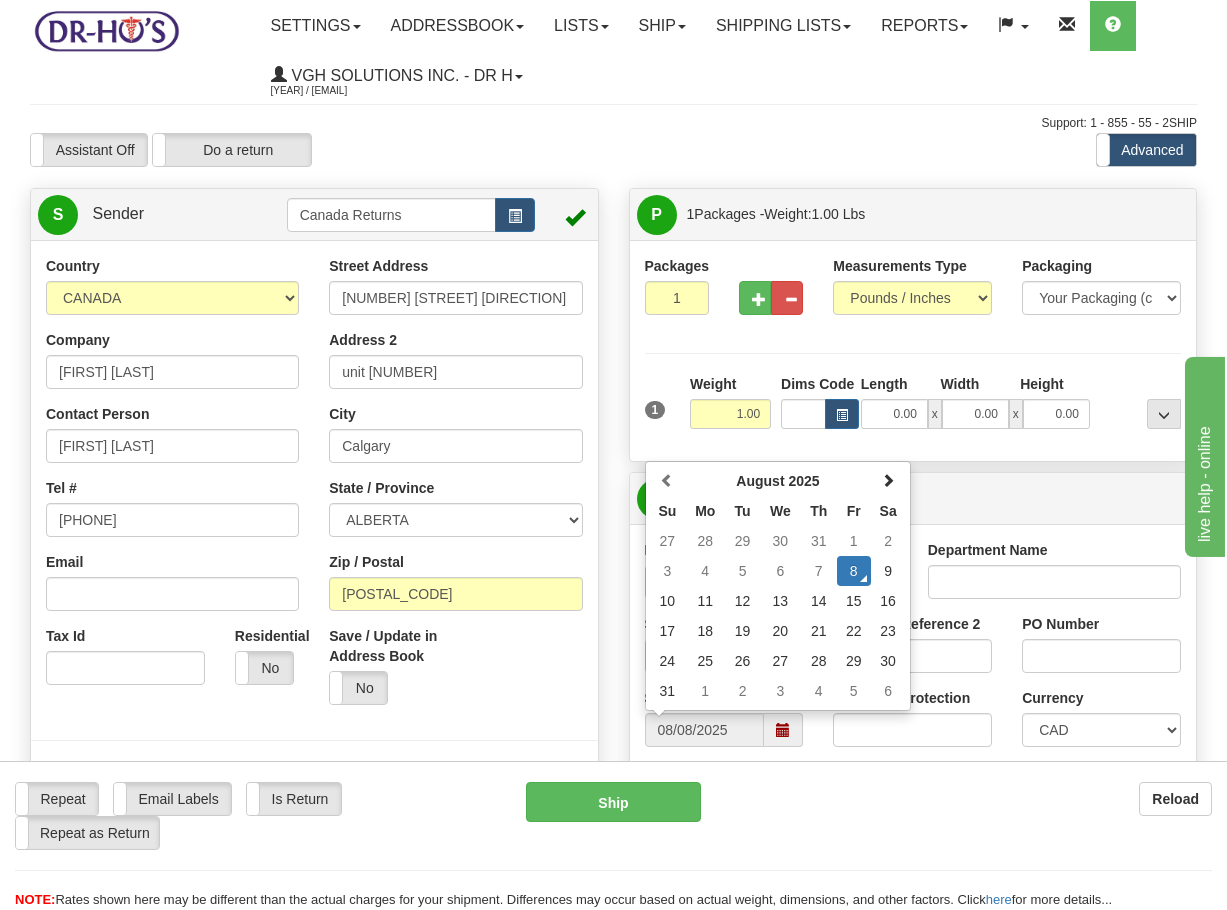 type on "08/18/2025" 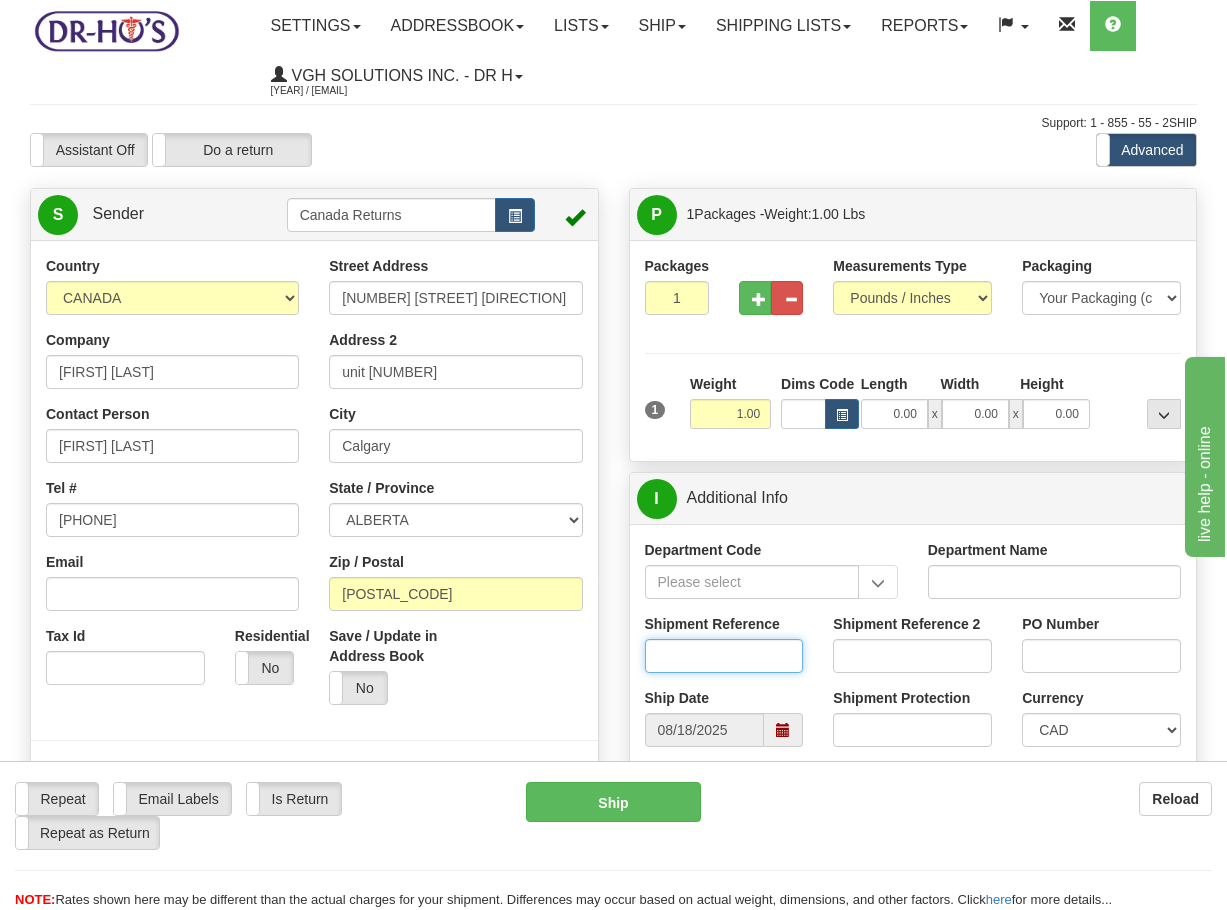 click on "Shipment Reference" at bounding box center [724, 656] 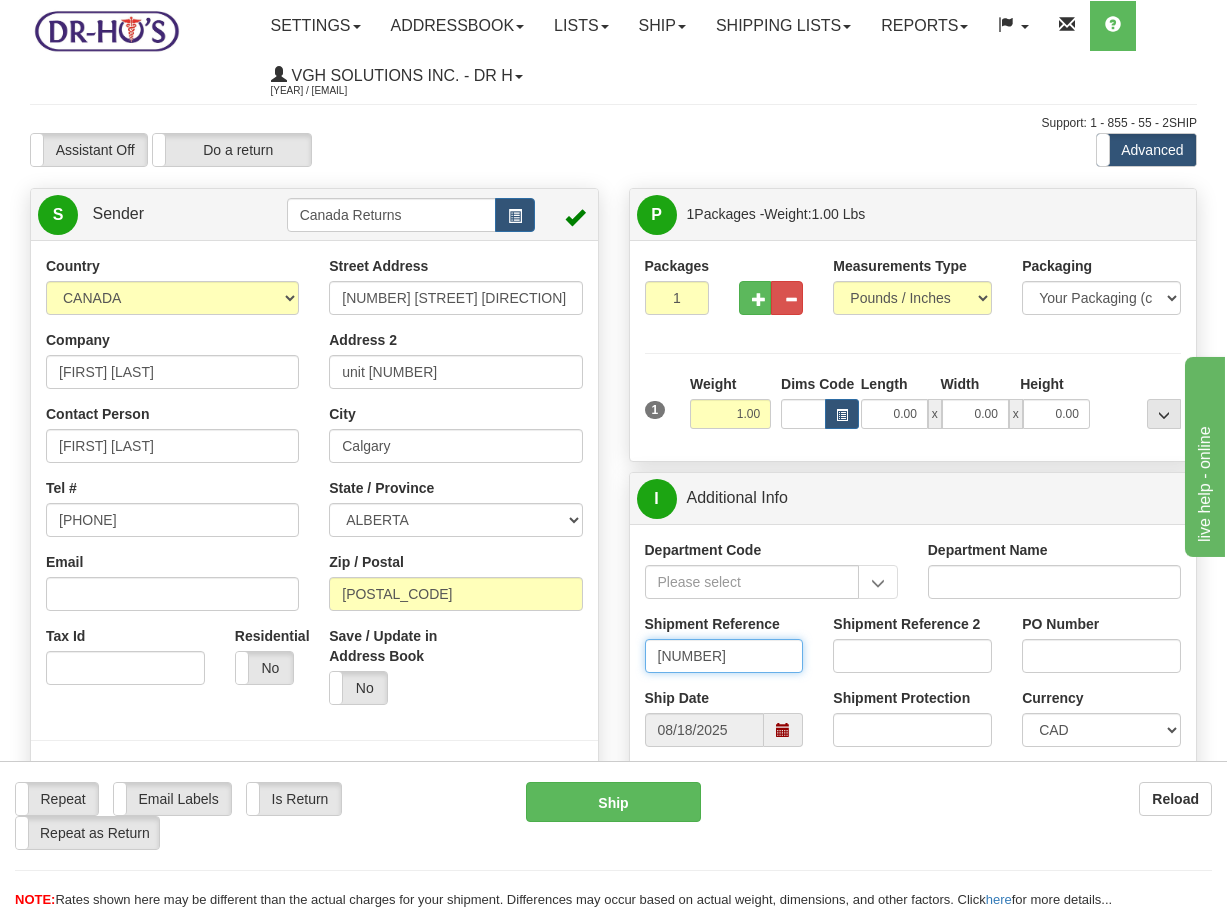 type on "[NUMBER]" 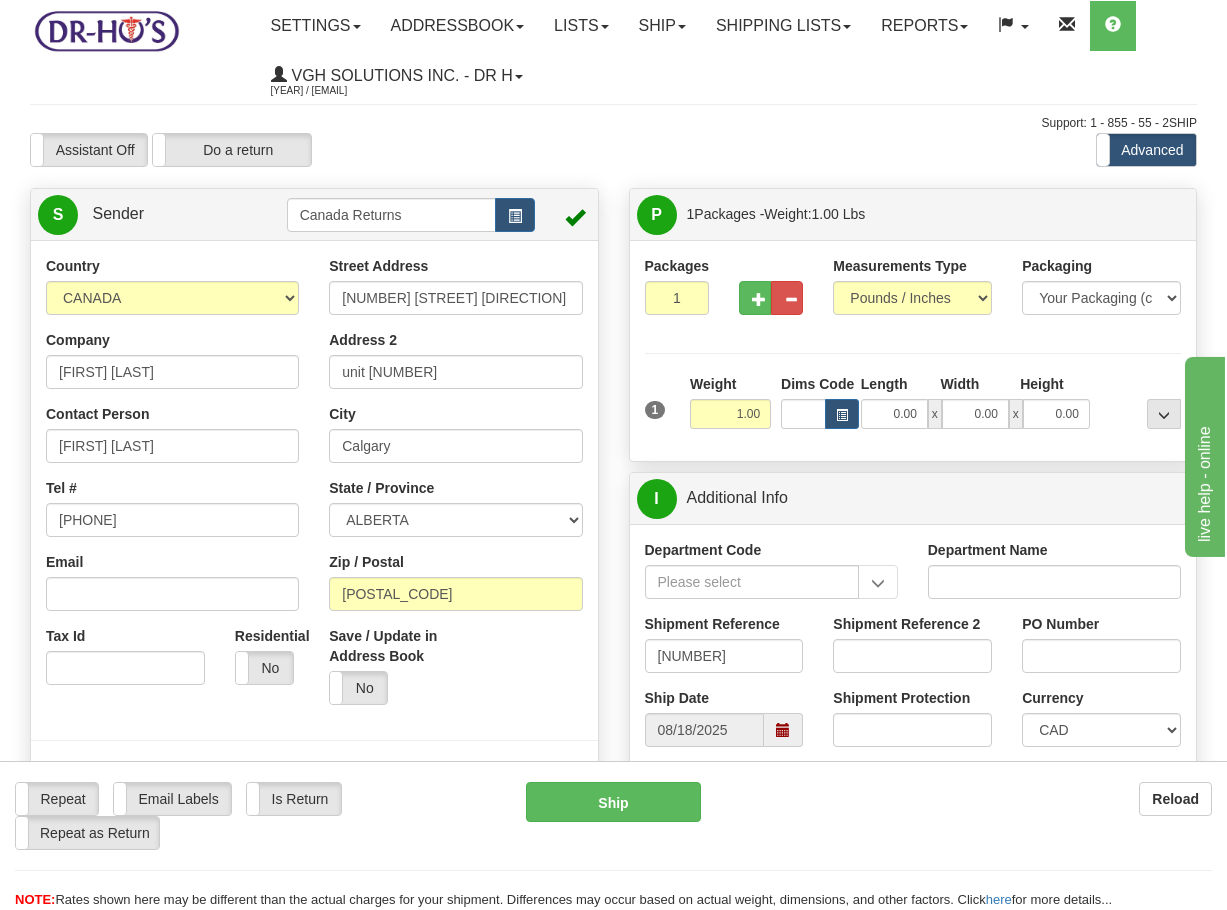 click on "P
Packages
1
Packages -
Weight:  1.00   Lbs
Shipment Level
Shipm.
Package Level
Pack.." at bounding box center [913, 1050] 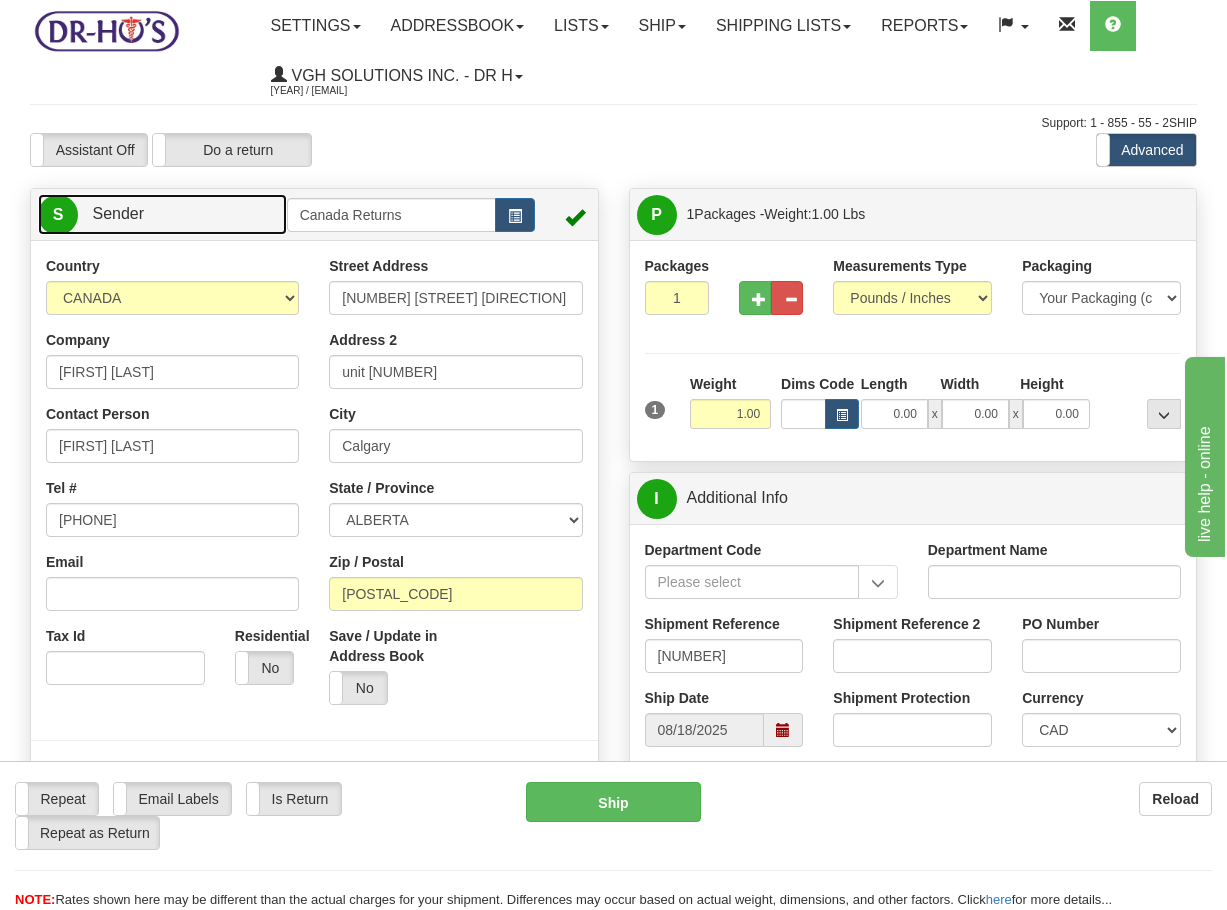 click on "S
Sender" at bounding box center (162, 214) 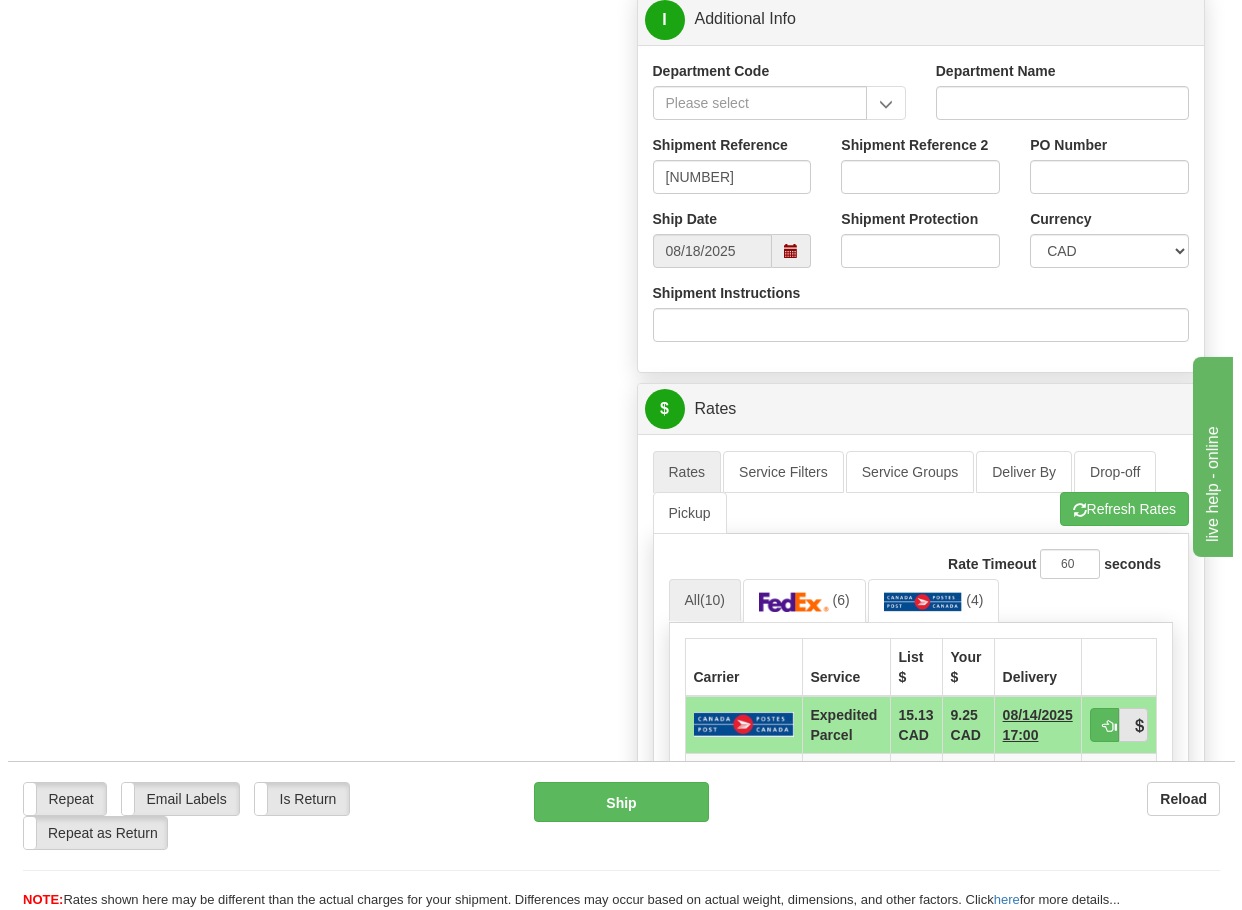 scroll, scrollTop: 600, scrollLeft: 0, axis: vertical 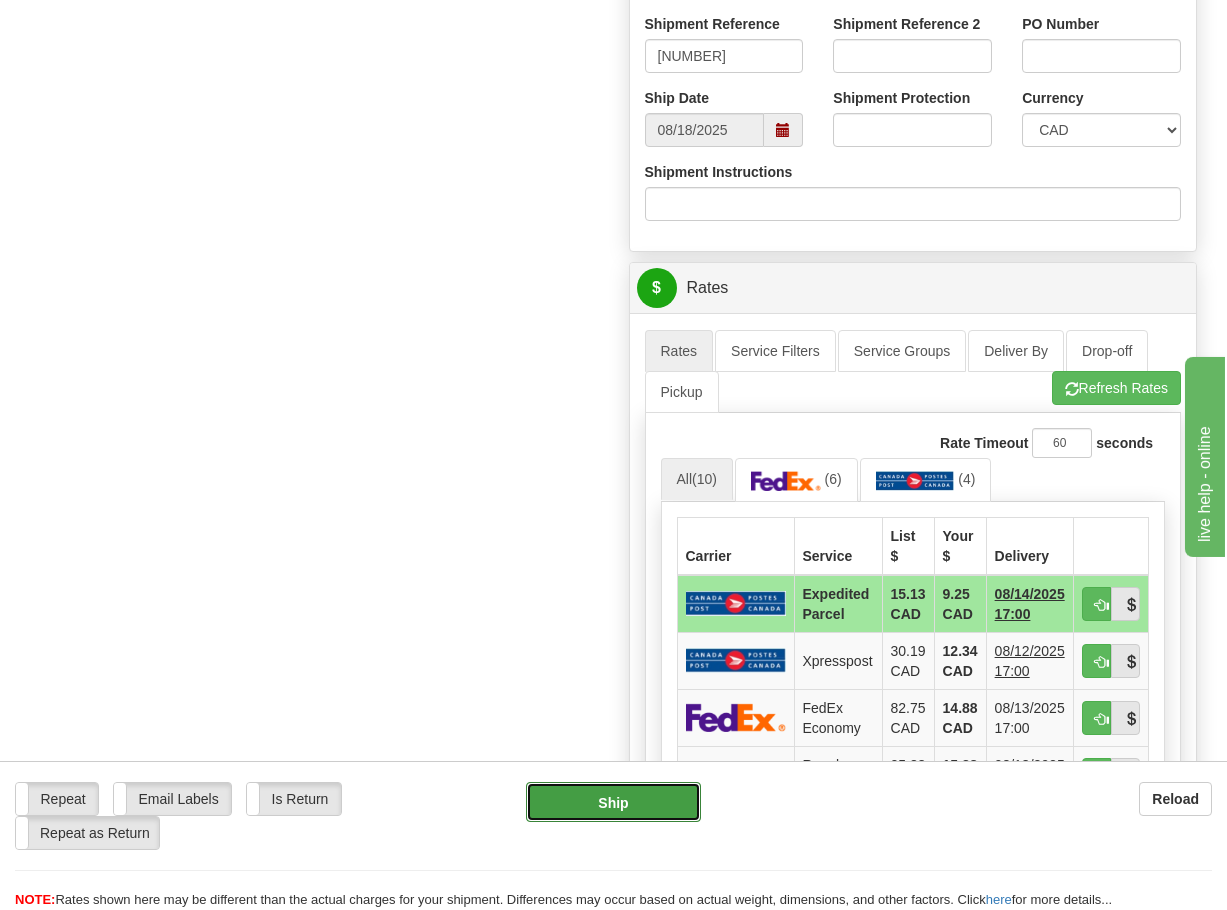 click on "Ship" at bounding box center [613, 802] 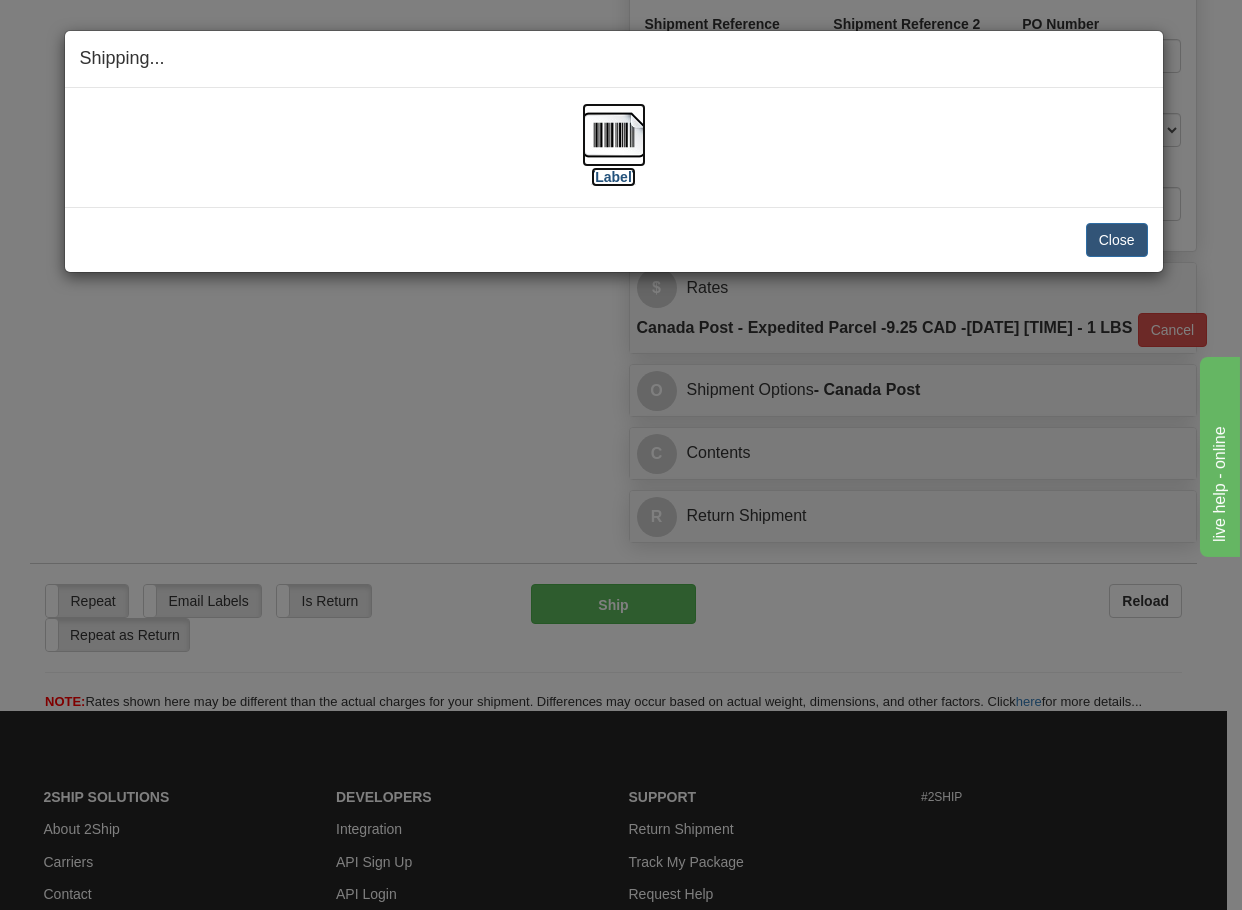 click at bounding box center (614, 135) 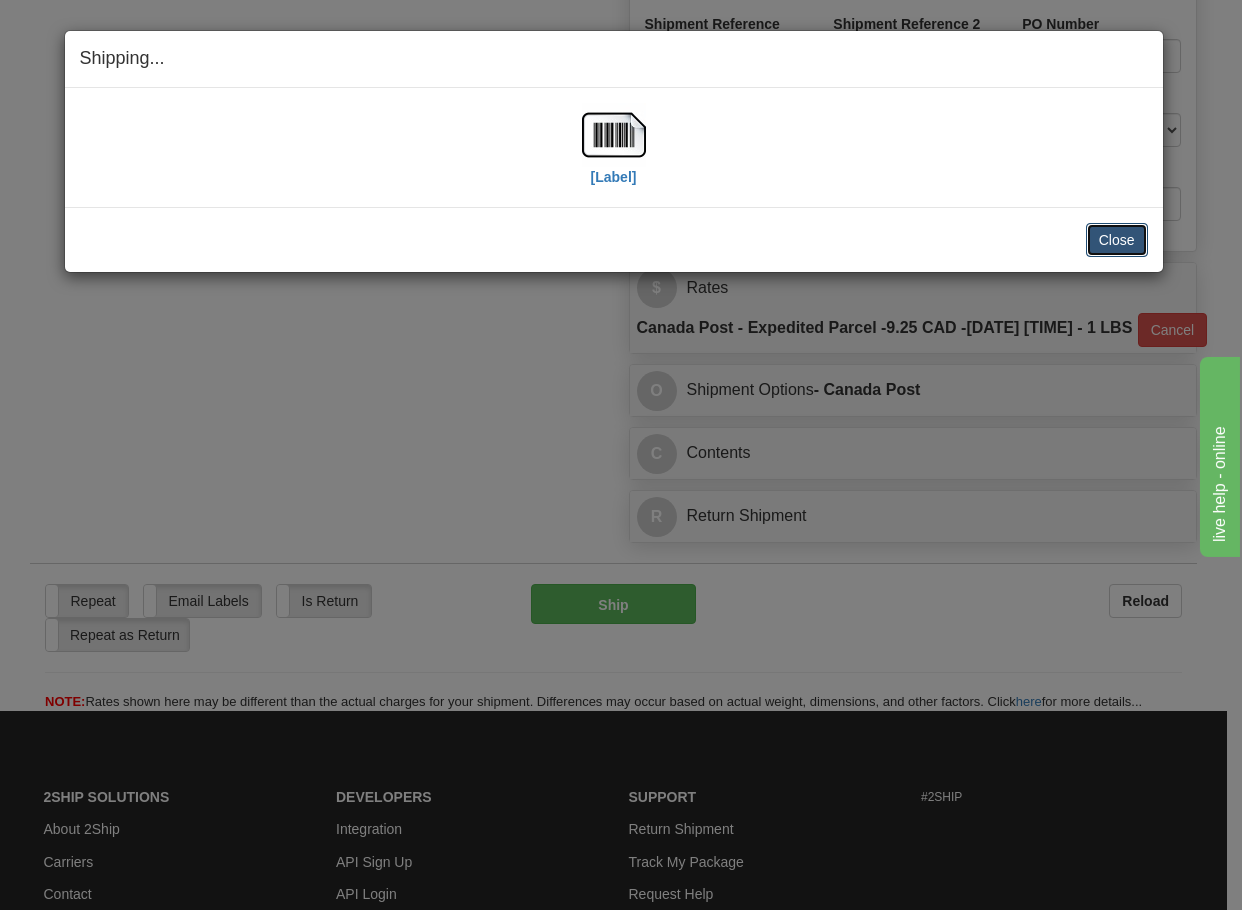 click on "Close" at bounding box center (1117, 240) 